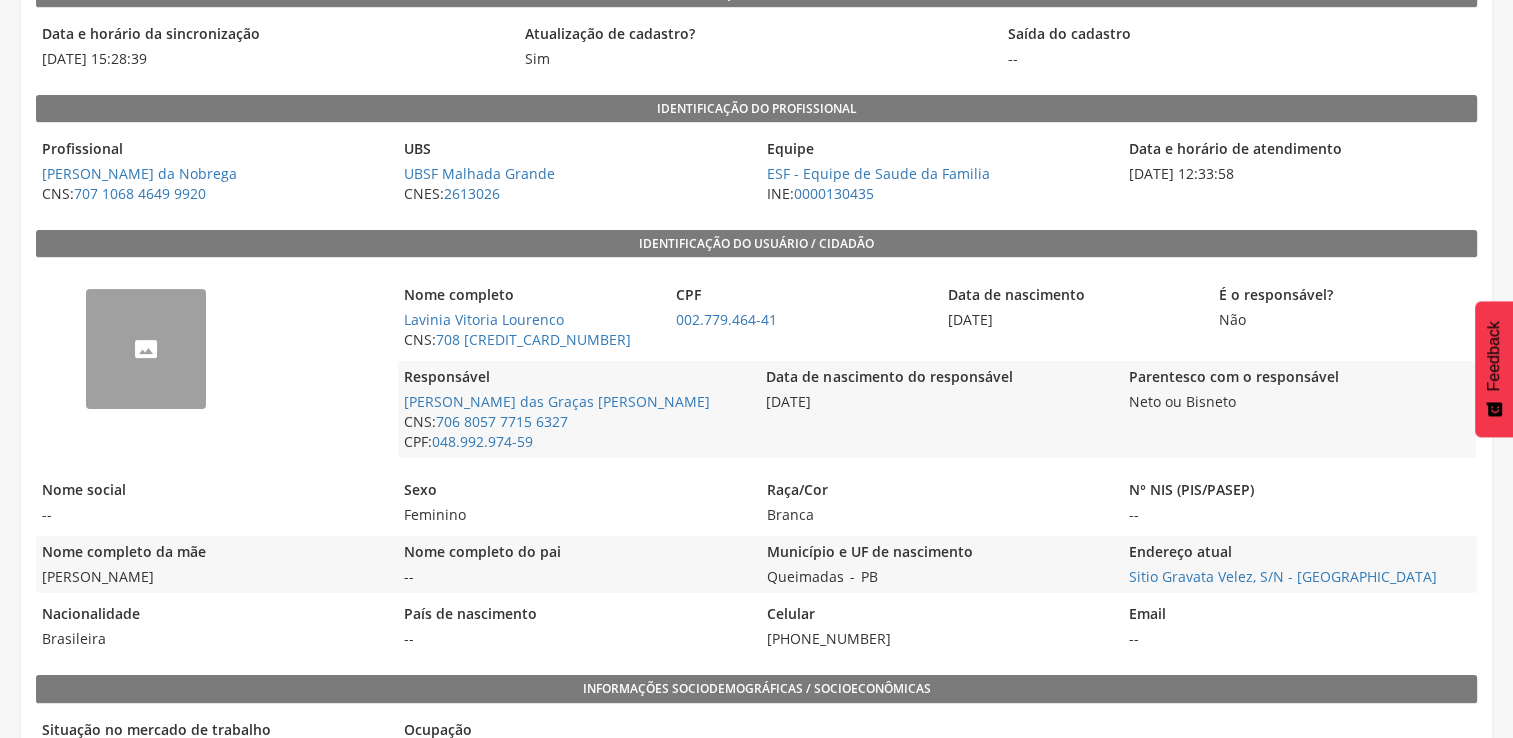 scroll, scrollTop: 0, scrollLeft: 0, axis: both 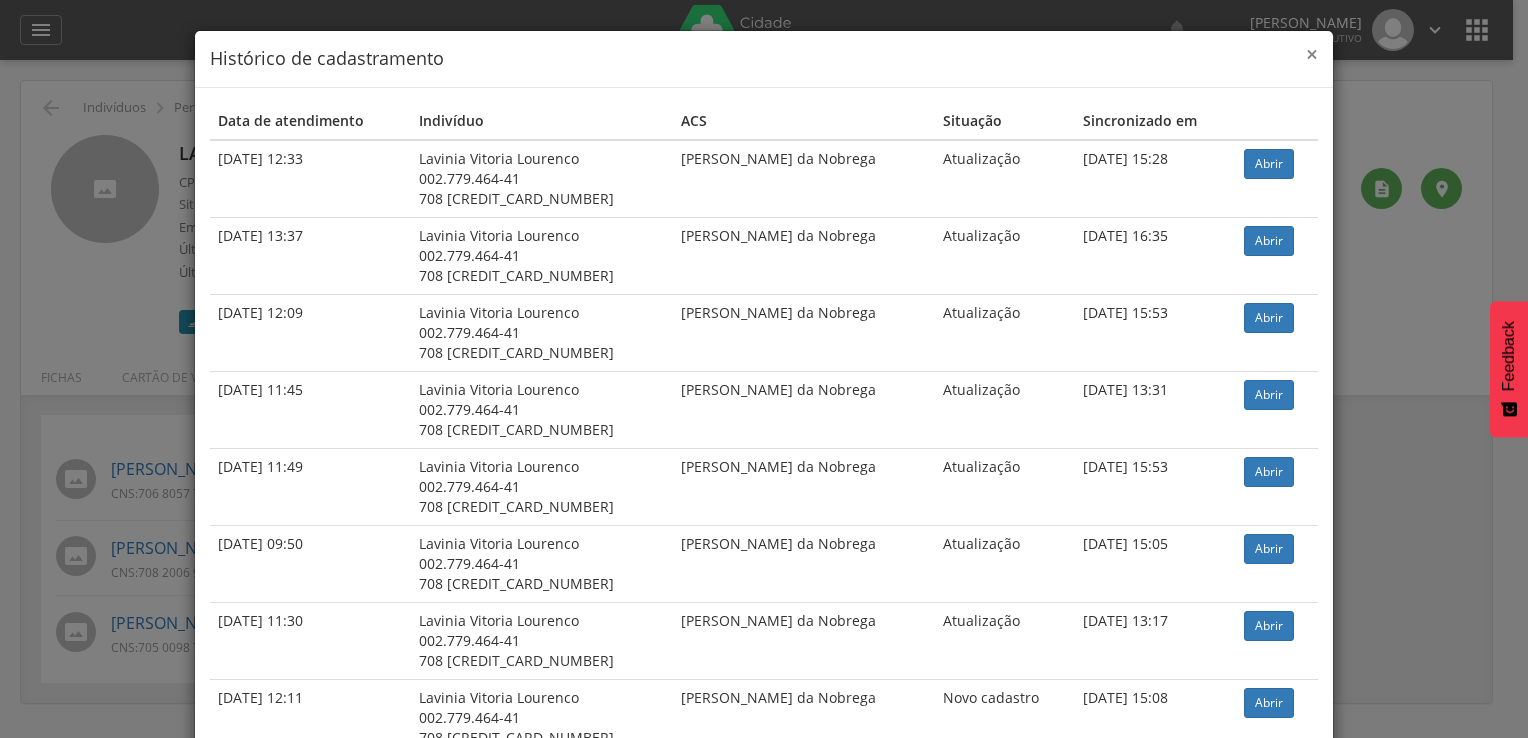 click on "×" at bounding box center (1312, 54) 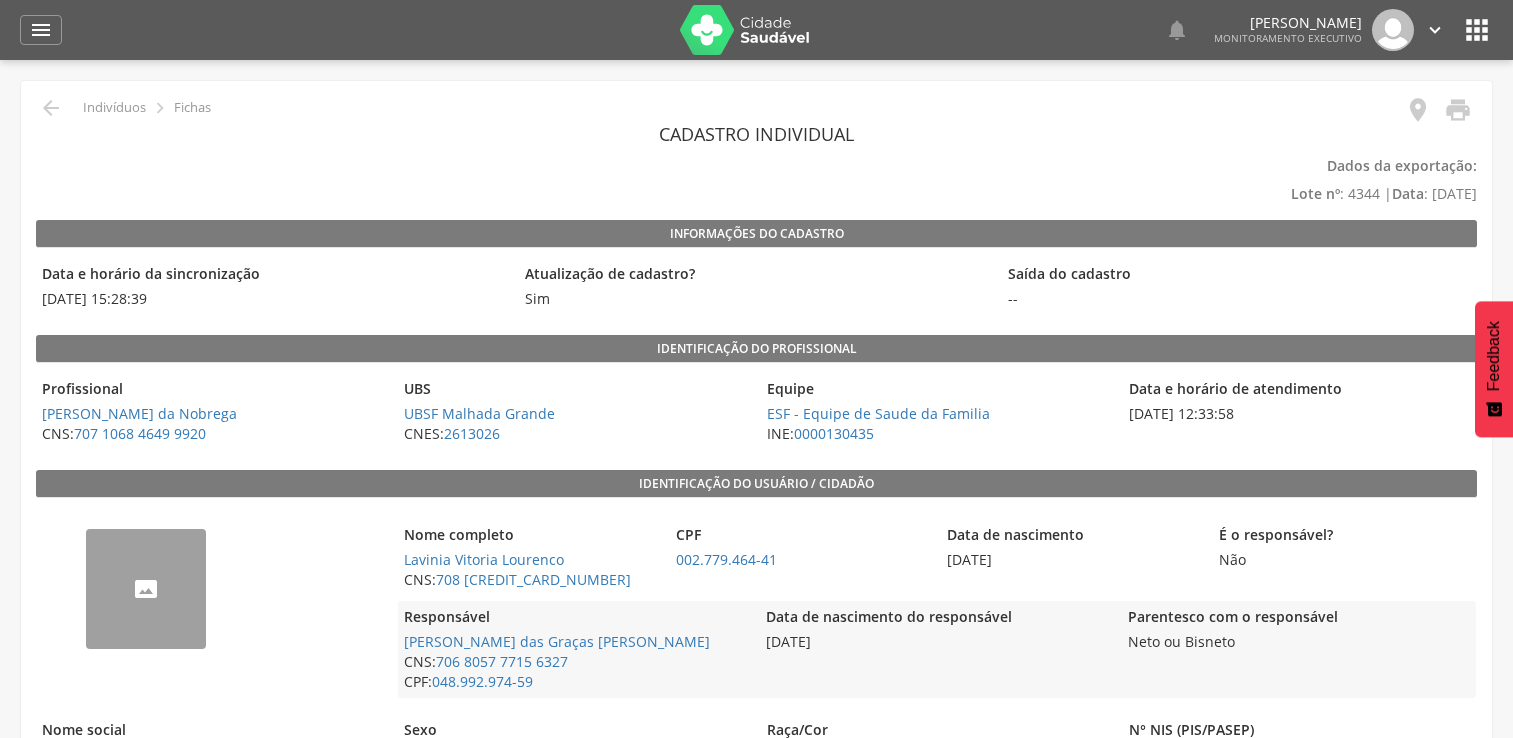 scroll, scrollTop: 0, scrollLeft: 0, axis: both 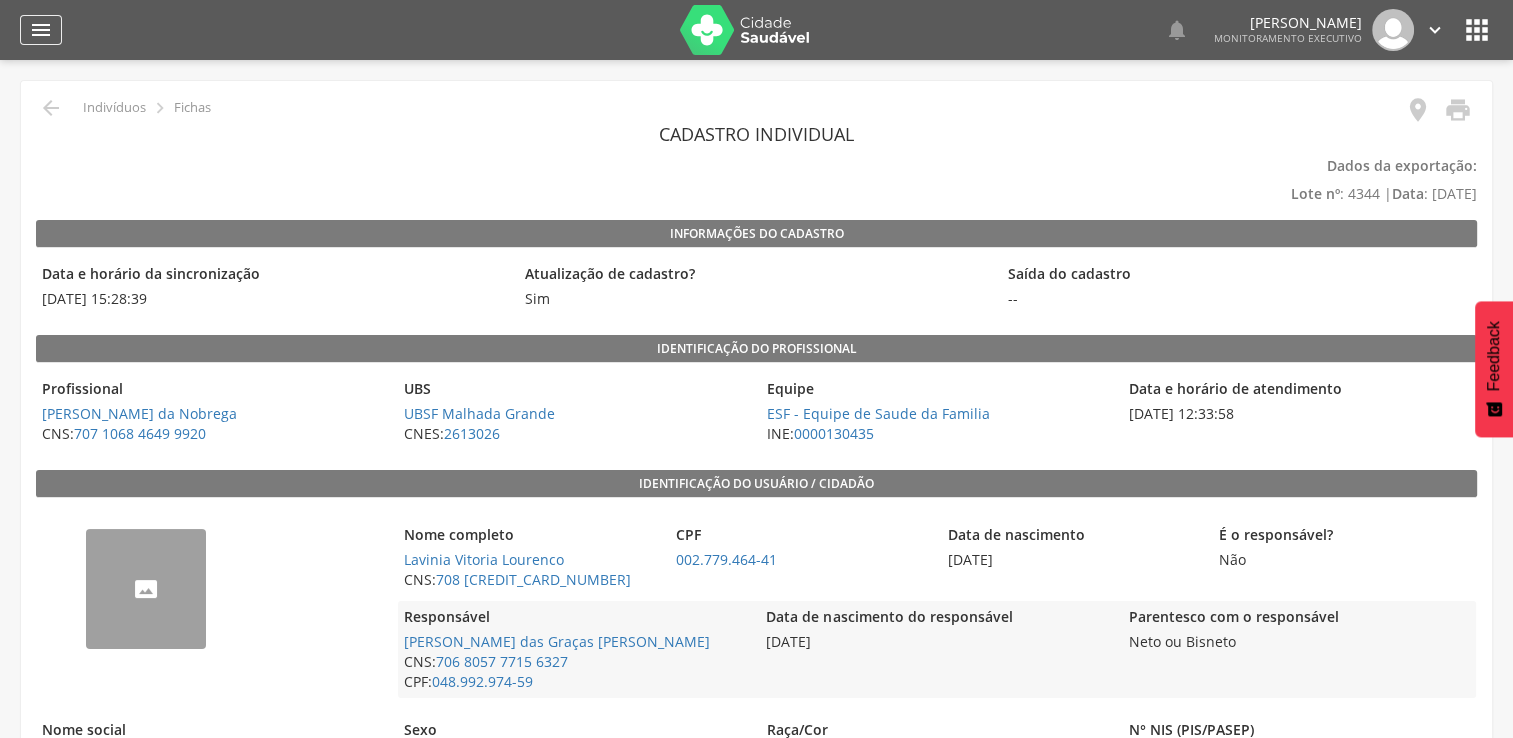 click on "" at bounding box center [41, 30] 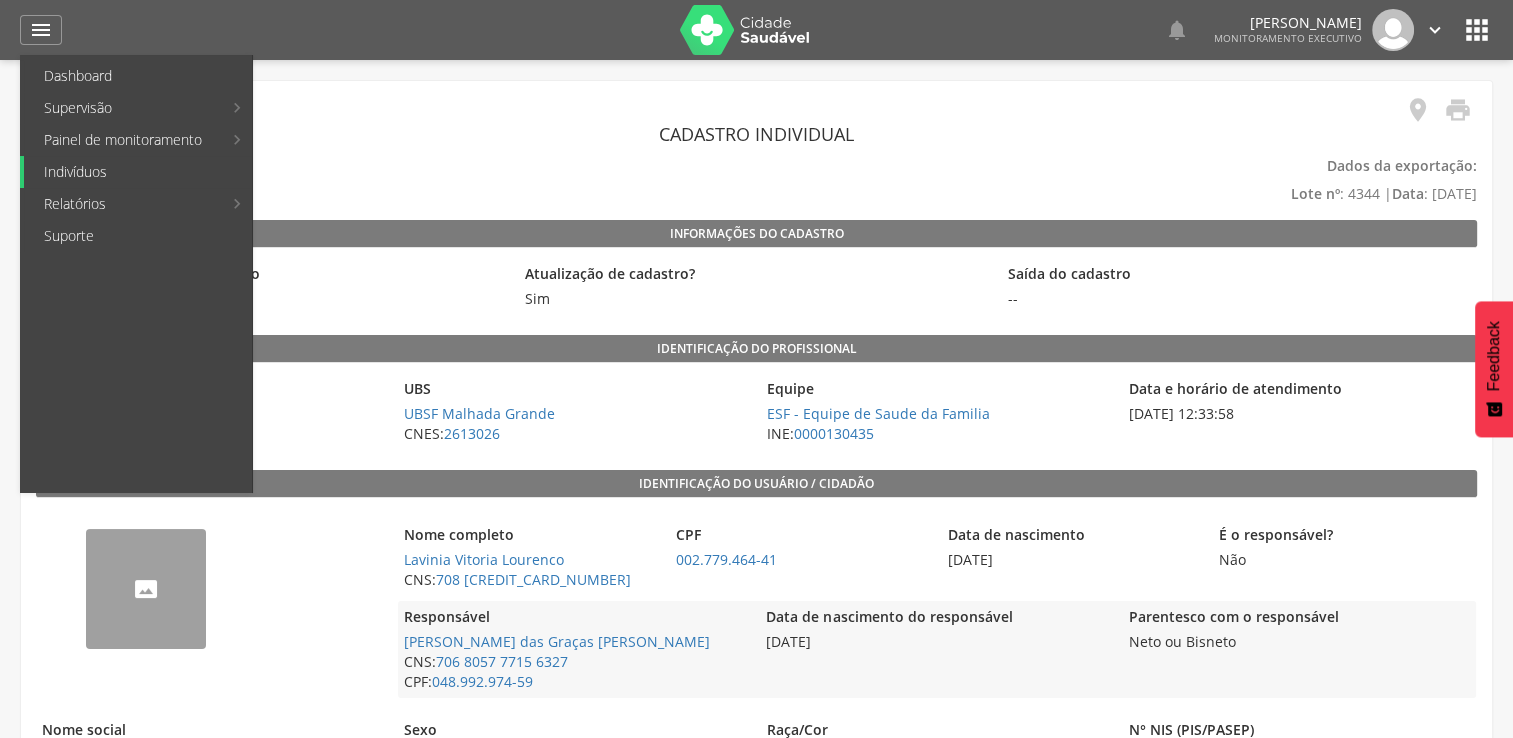 click on "Indivíduos" at bounding box center (138, 172) 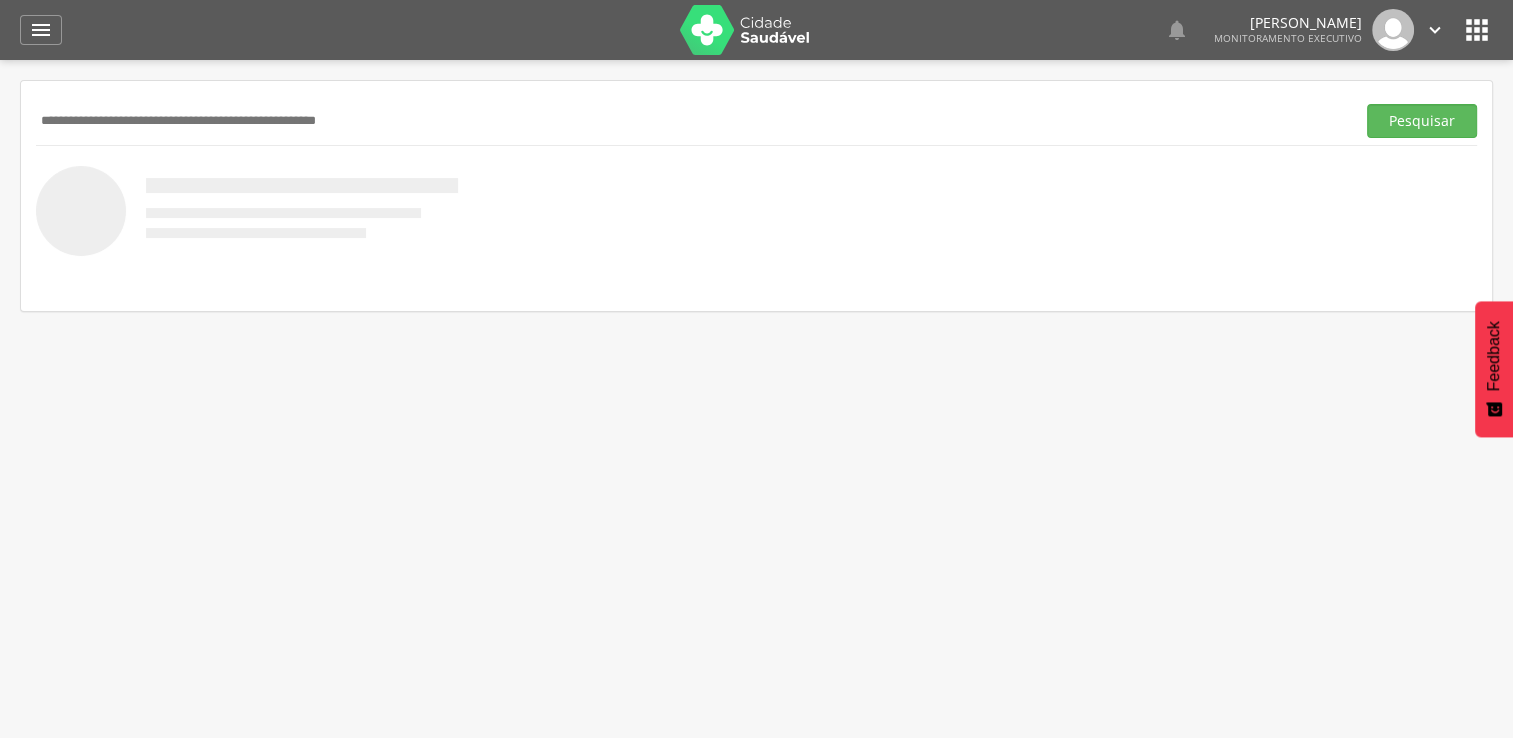 click at bounding box center (691, 121) 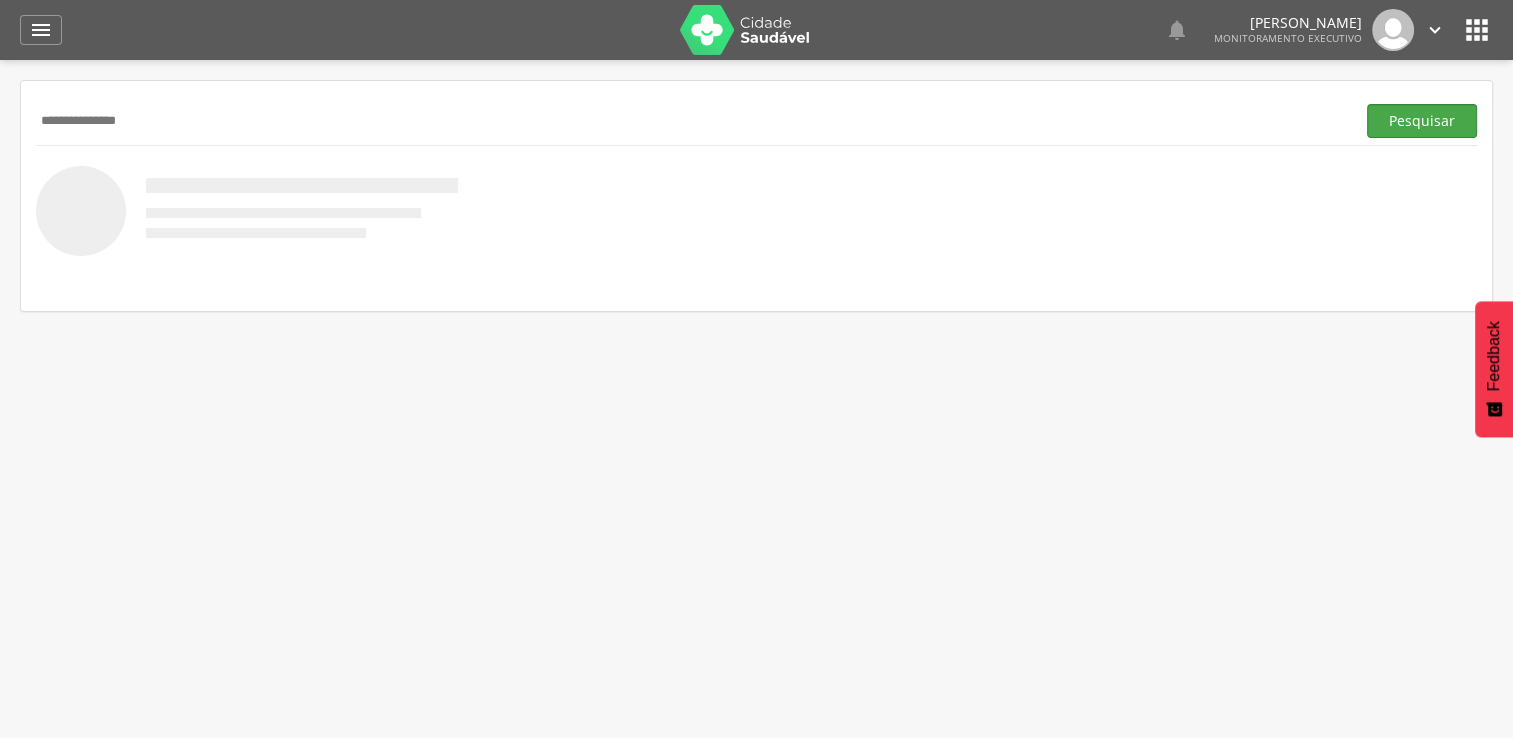 type on "**********" 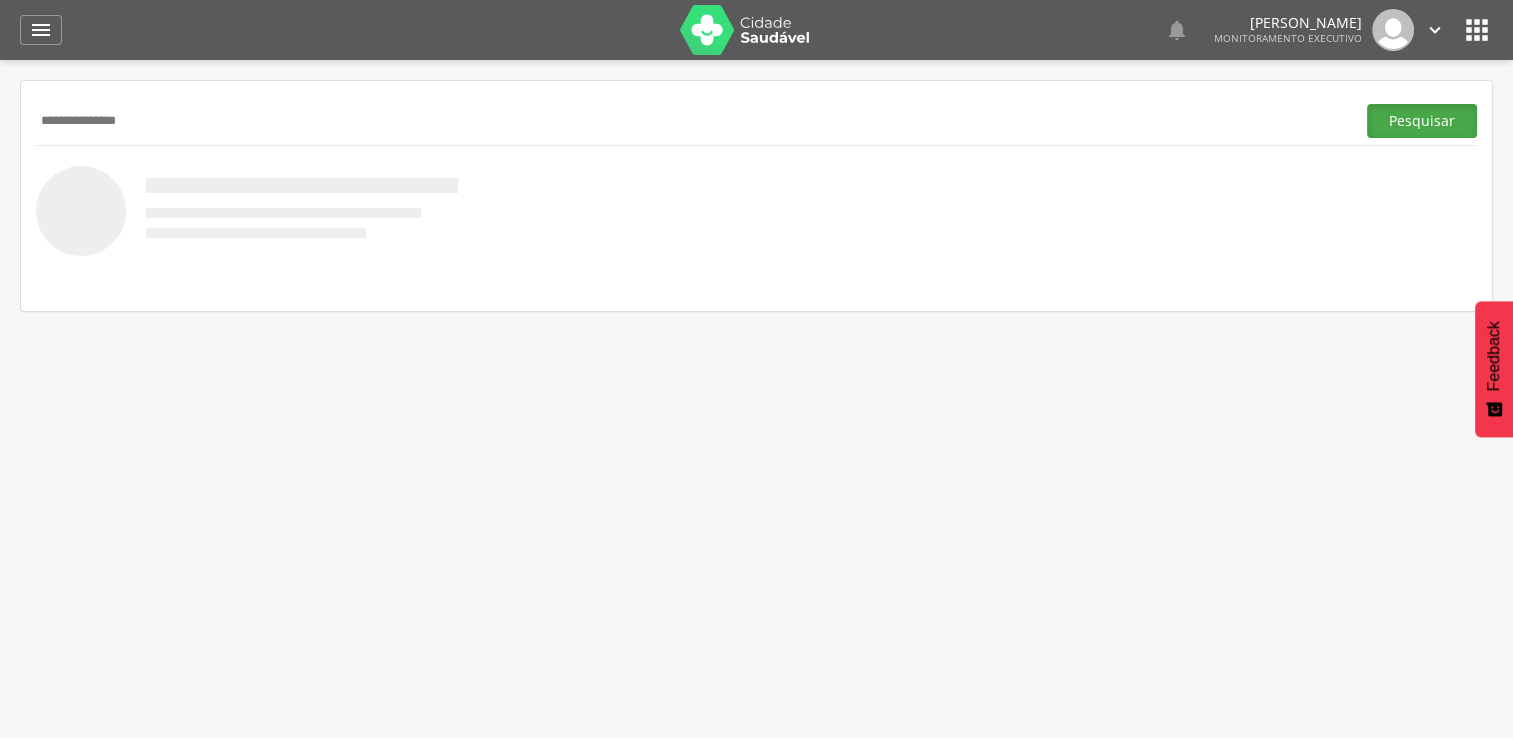 click on "Pesquisar" at bounding box center [1422, 121] 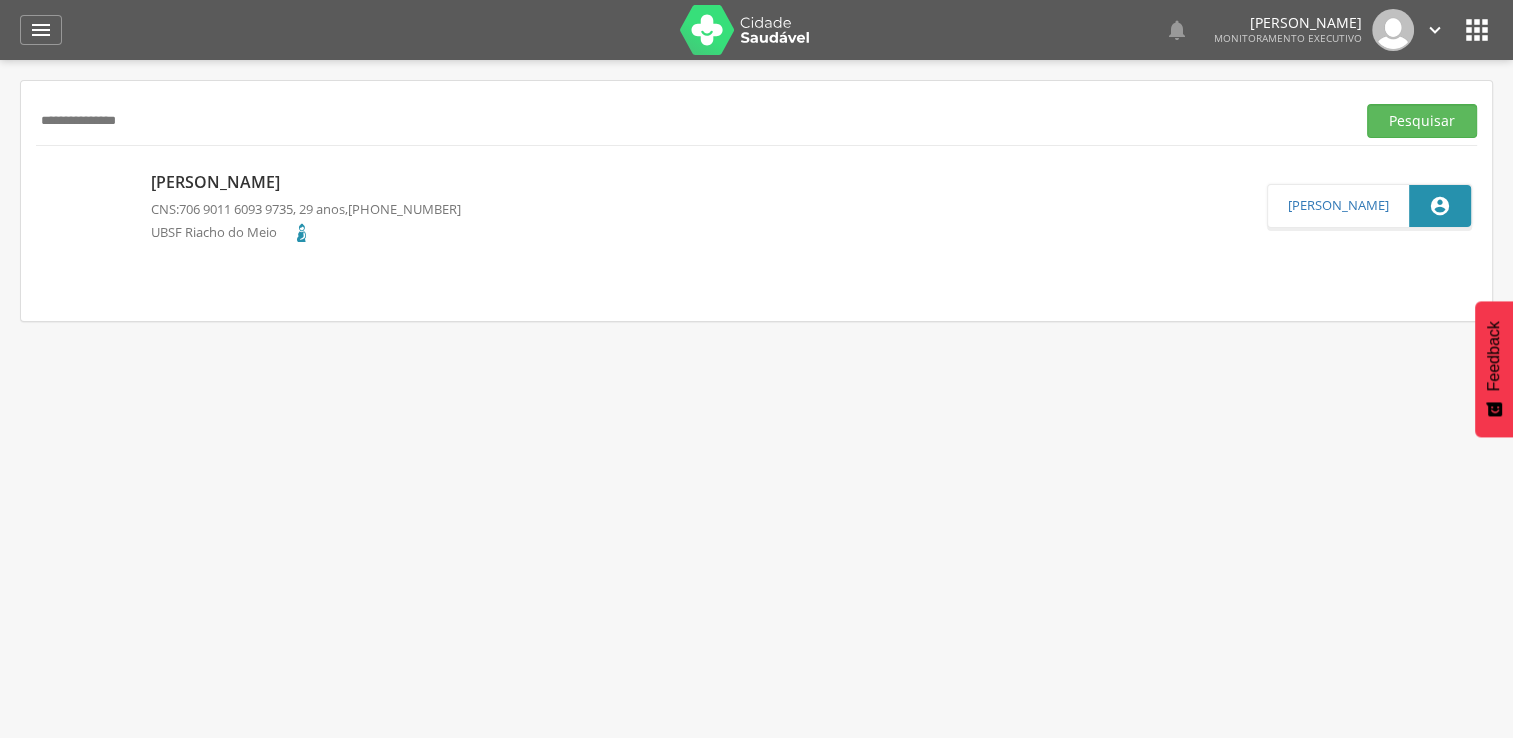 click on "[PERSON_NAME] CNS:  706 9011 6093 9735 , 29 anos,  [PHONE_NUMBER] [GEOGRAPHIC_DATA]" at bounding box center (654, 206) 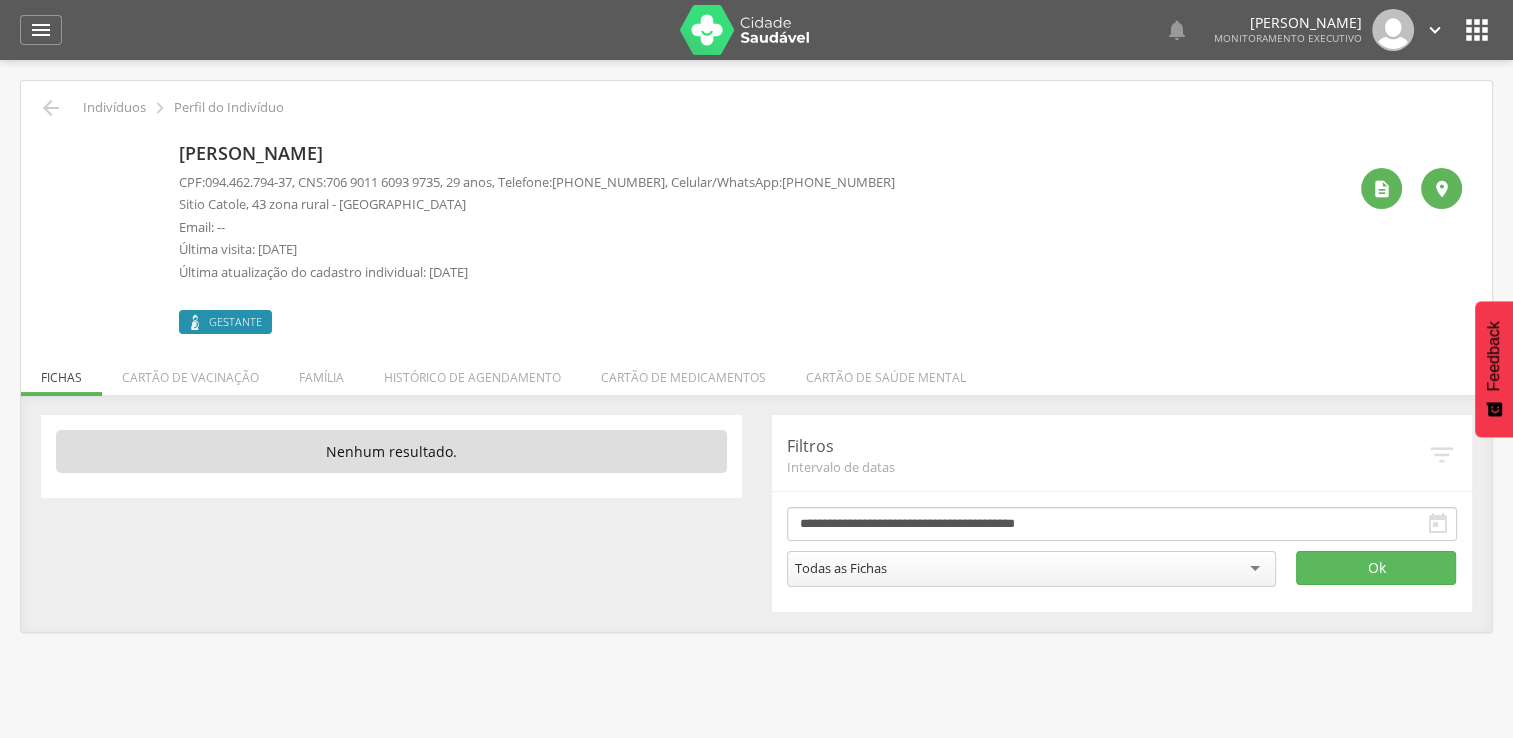 click on "
Dashboard
Supervisão
Produtividade
Mapa da cidade
Mapa de cobertura
Ranking
App desatualizado
Última sincronização
Painel de monitoramento
Indicadores
Bolsa Família
Colo de Útero e Mama
Controle Aedes
Controle DCNT
Mortalidade Infantil
Mortalidade Materna
Saúde Mental
Pessoas com Deficiência
Pré-[DATE]
Puericultura
Sala de situação
Mapa dinâmico
Buscas ativas
Indivíduos
Relatórios
Acompanhamento
Personalizados
Mapeamentos
Abastecimento
Suporte
0


Lorem ipsum dolor  sit amet,  sed do eiusmod 1 min
" at bounding box center [756, 369] 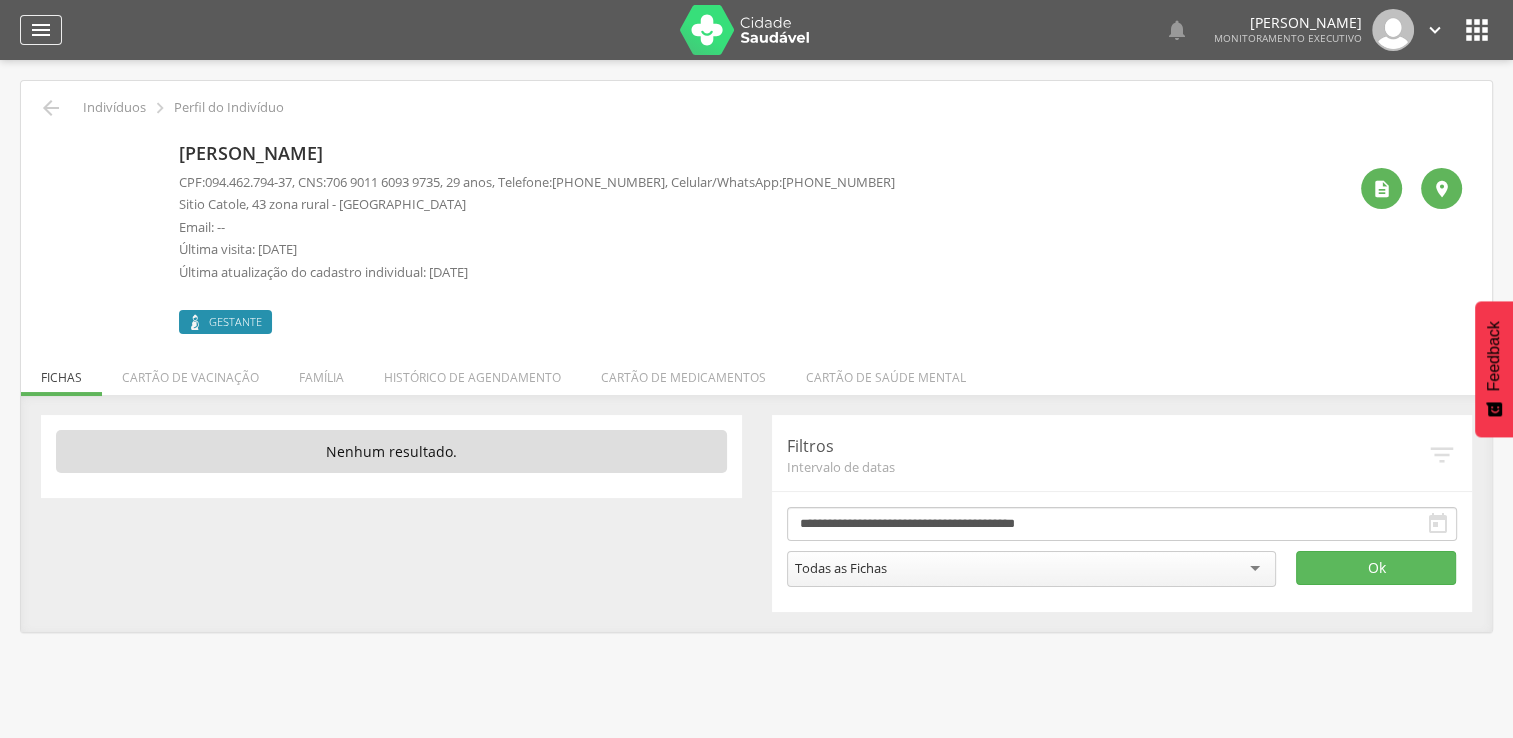 click on "" at bounding box center [41, 30] 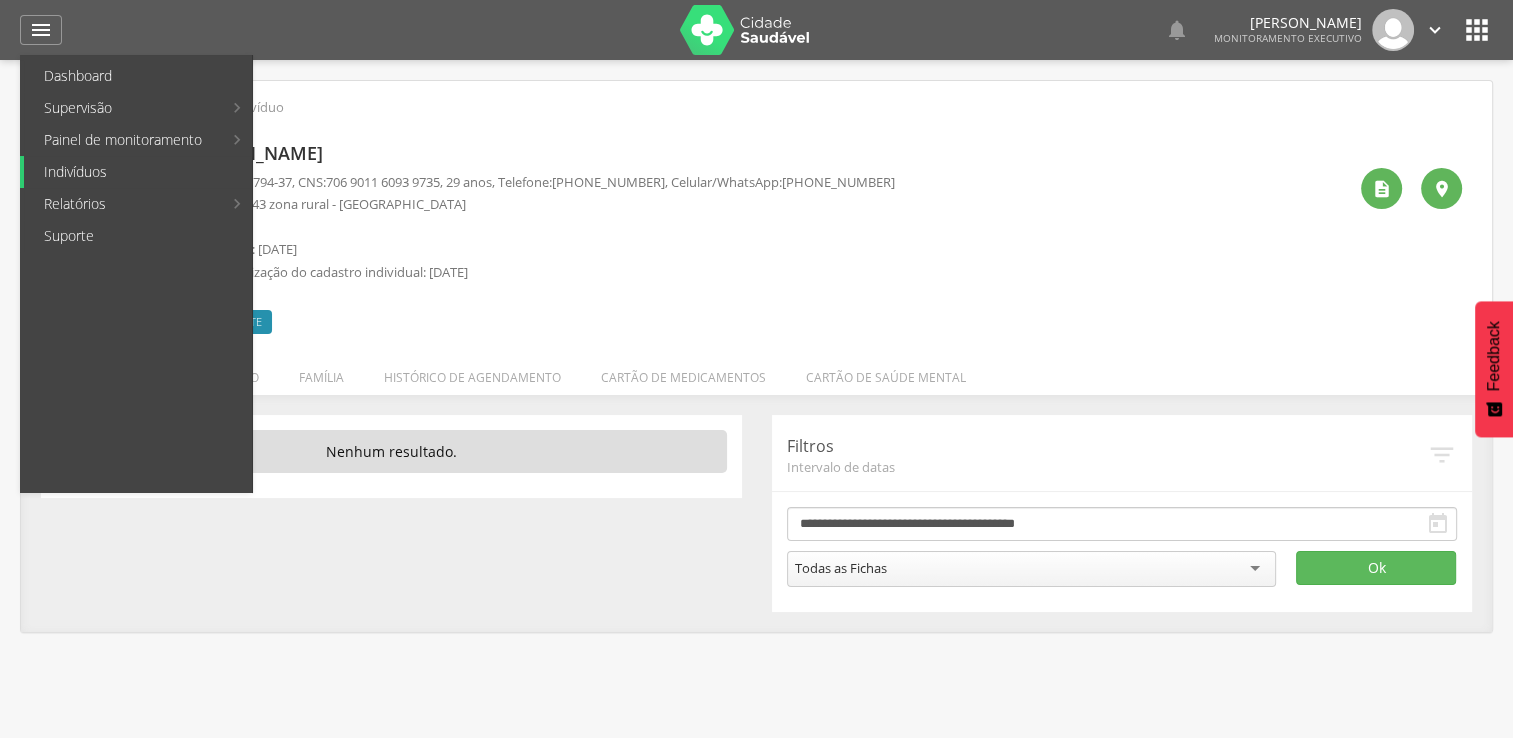 click on "Indivíduos" at bounding box center (138, 172) 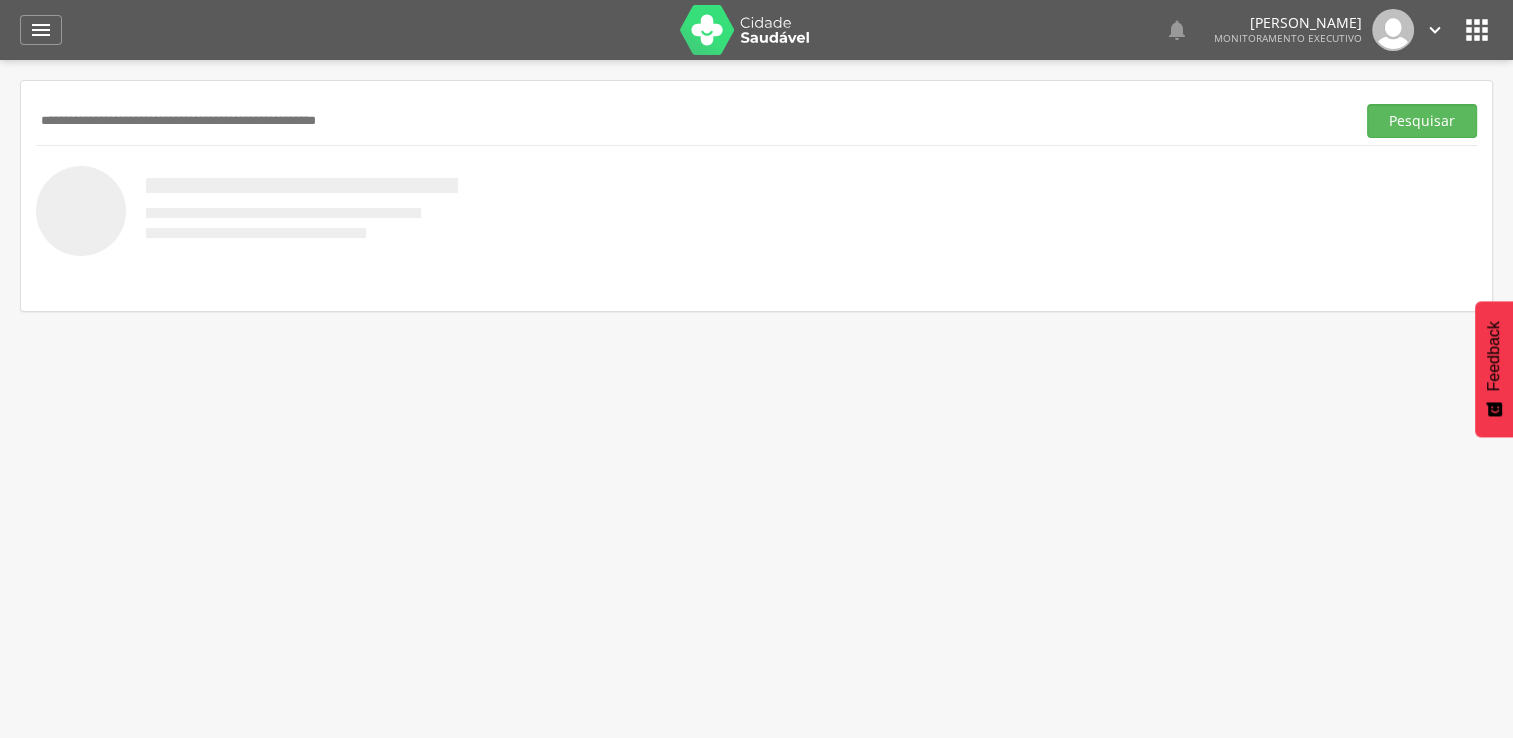 click at bounding box center [691, 121] 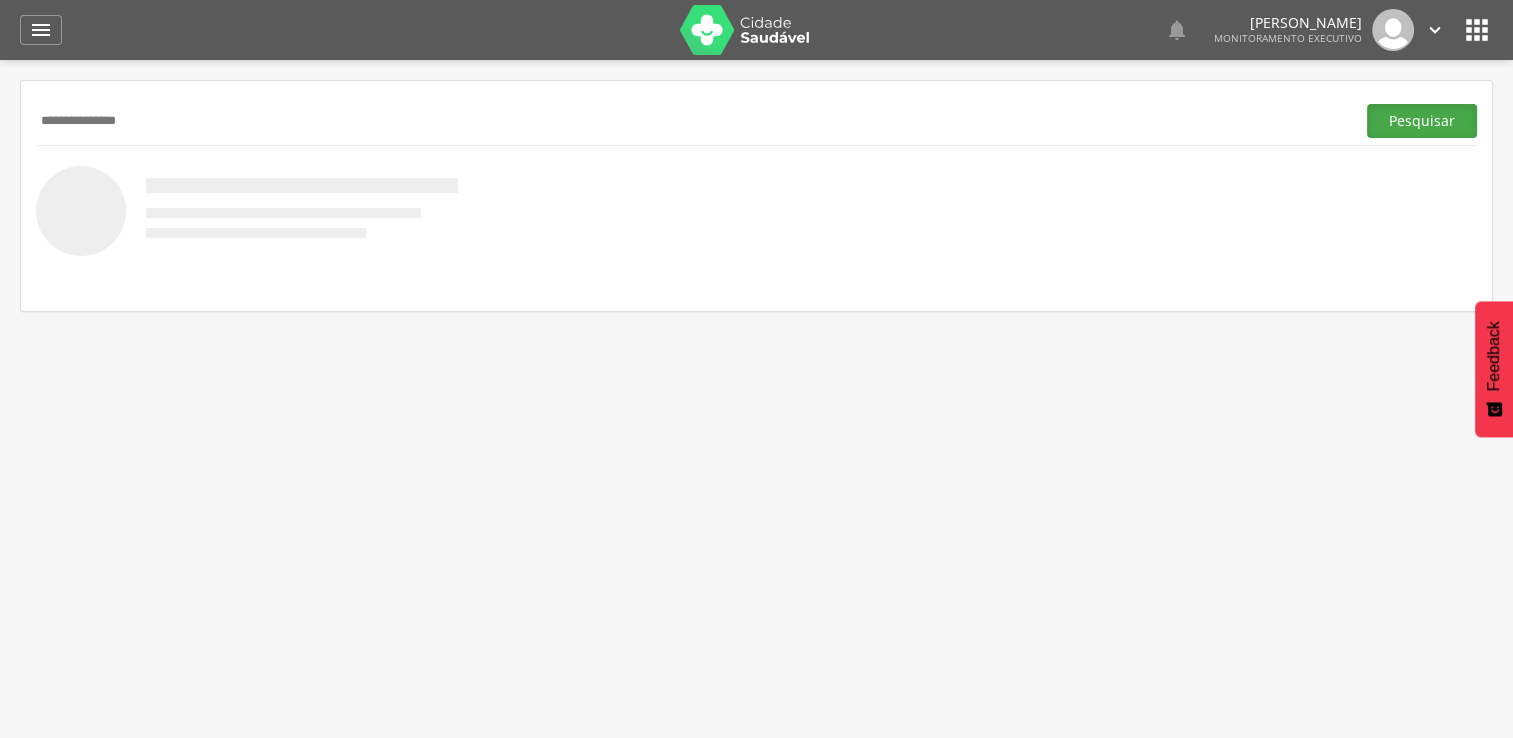 click on "Pesquisar" at bounding box center [1422, 121] 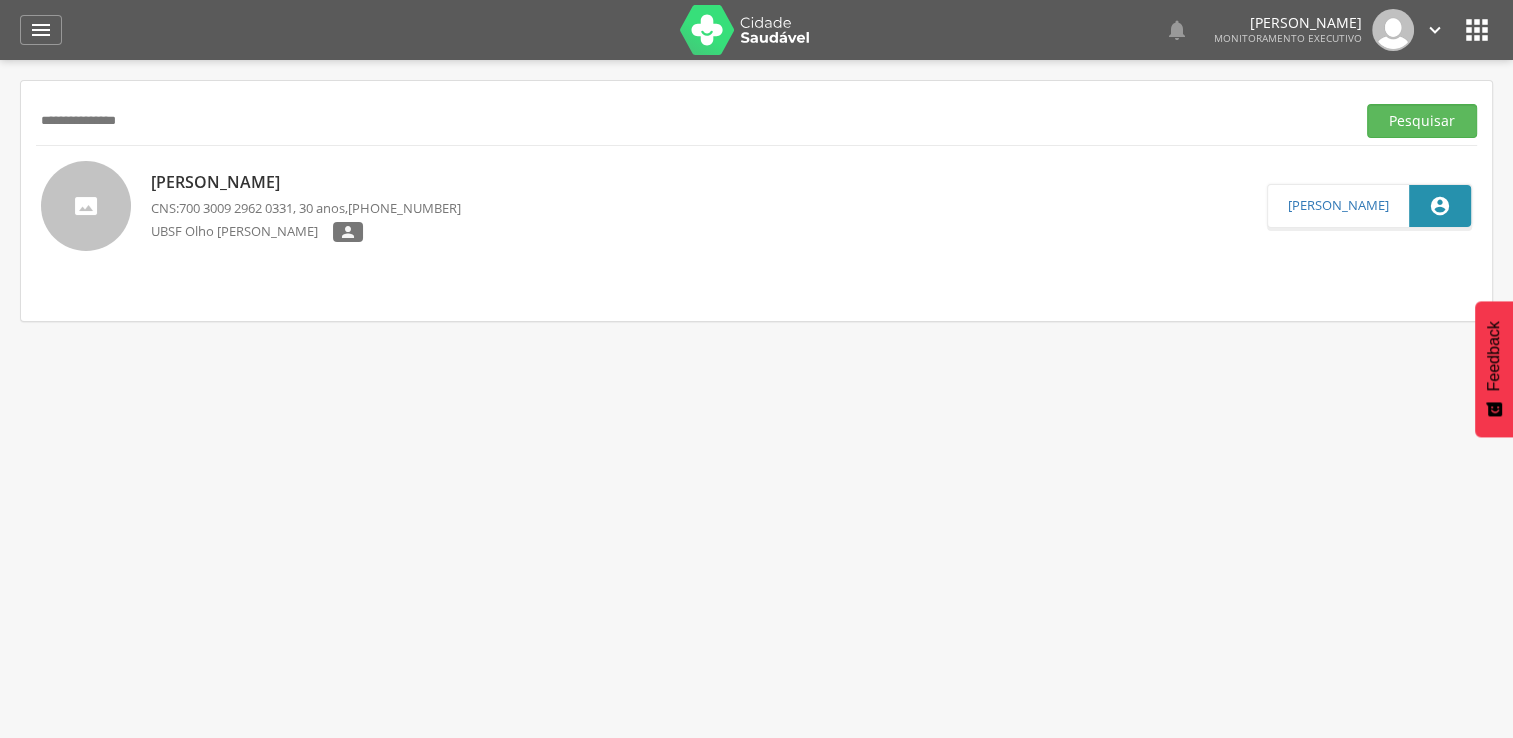 click on "**********" at bounding box center (756, 201) 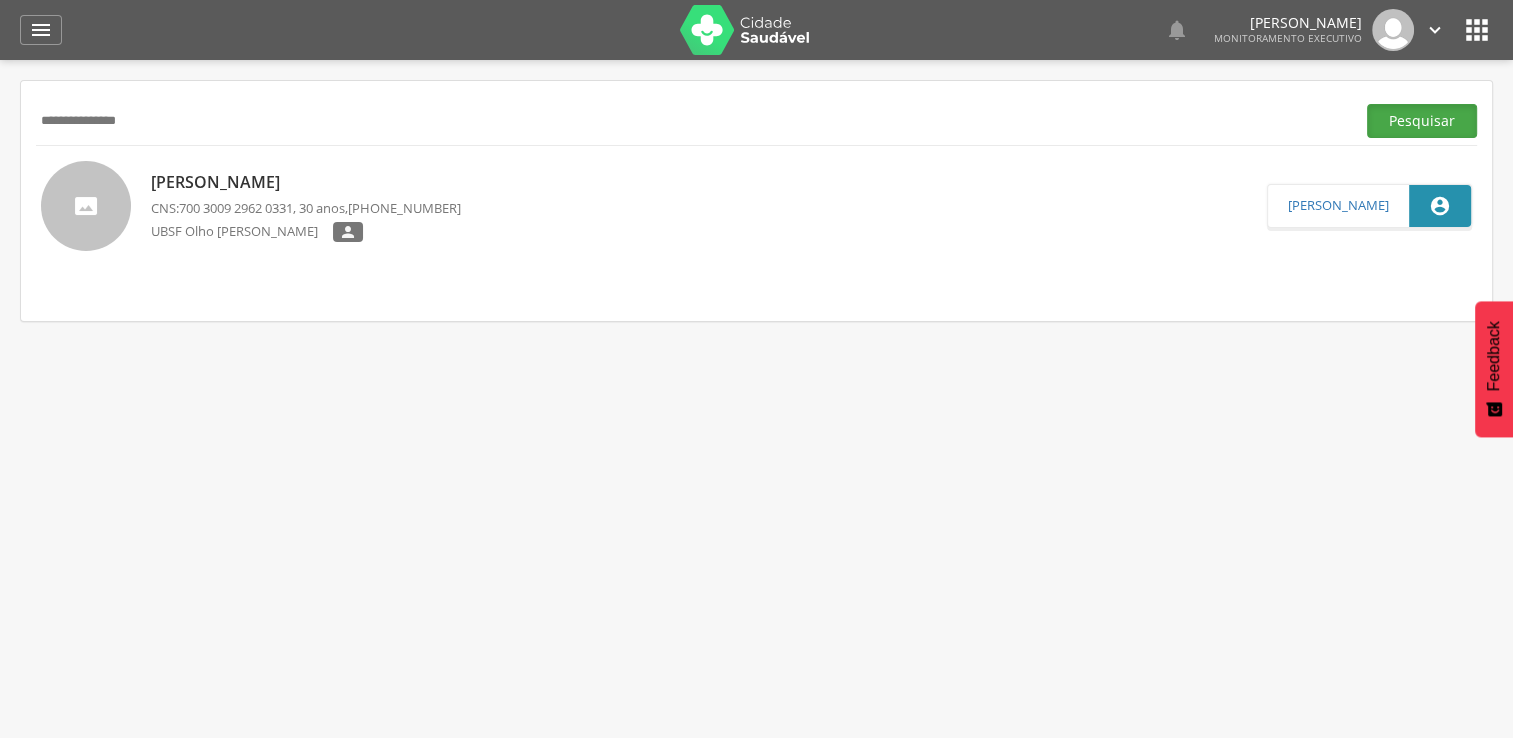 click on "Pesquisar" at bounding box center [1422, 121] 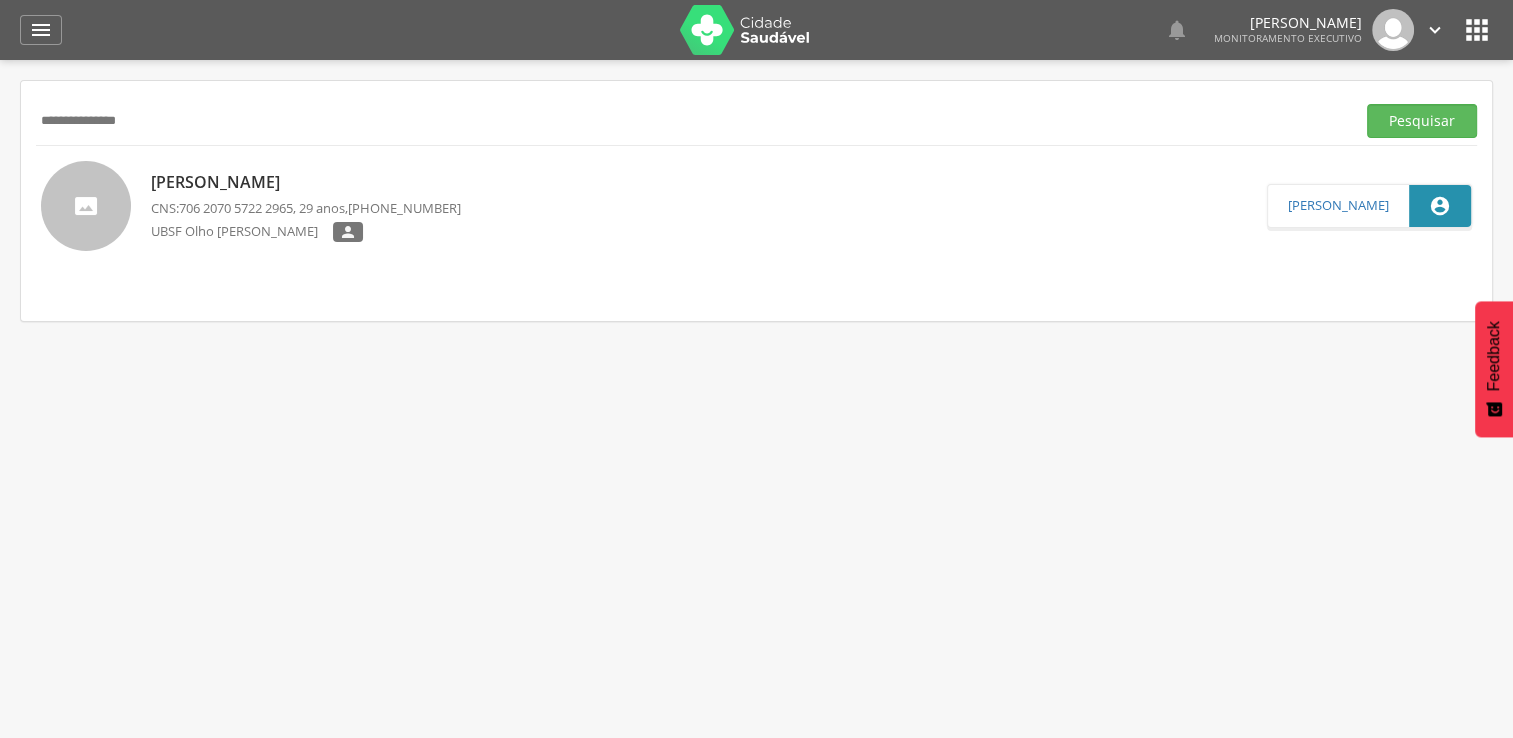 click on "**********" at bounding box center [691, 121] 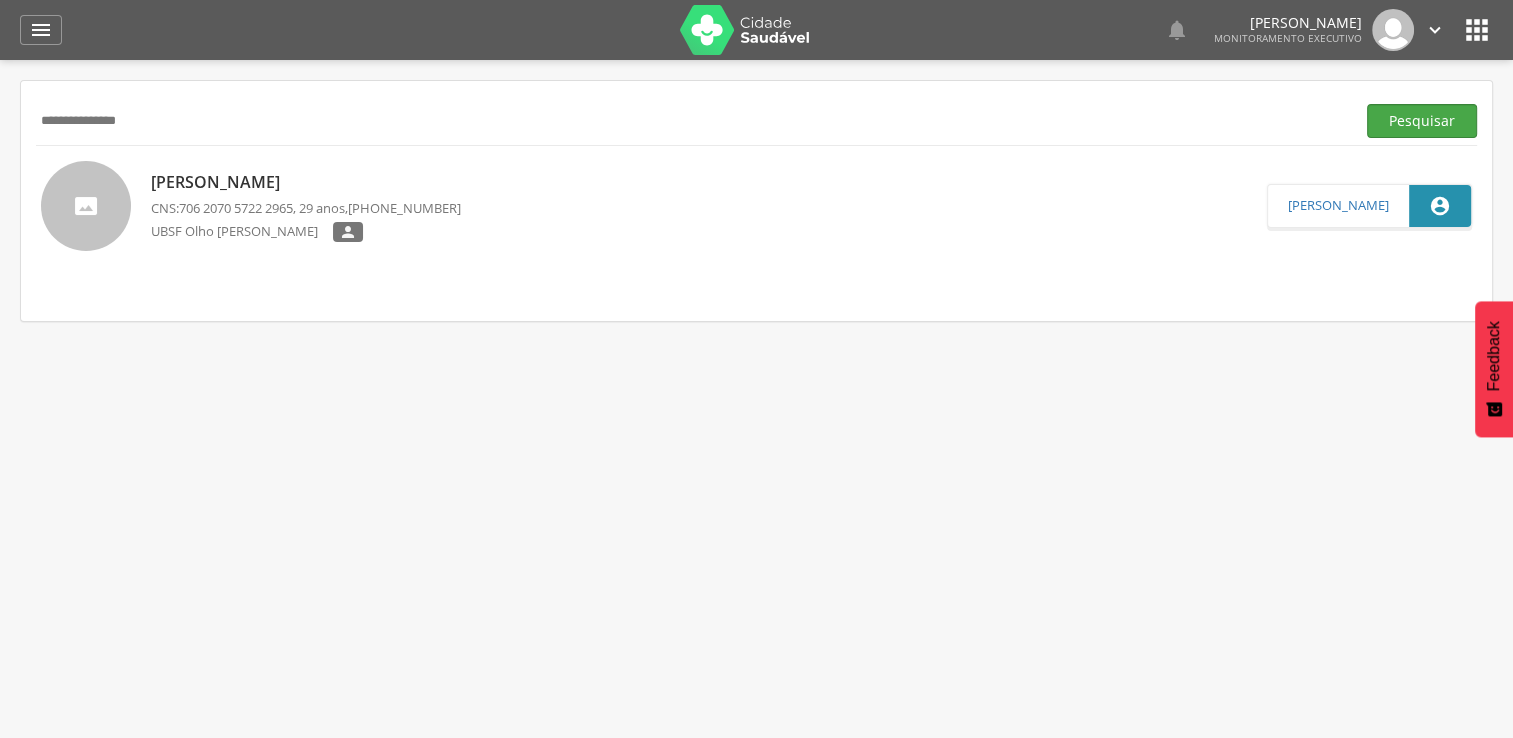 click on "**********" at bounding box center (756, 121) 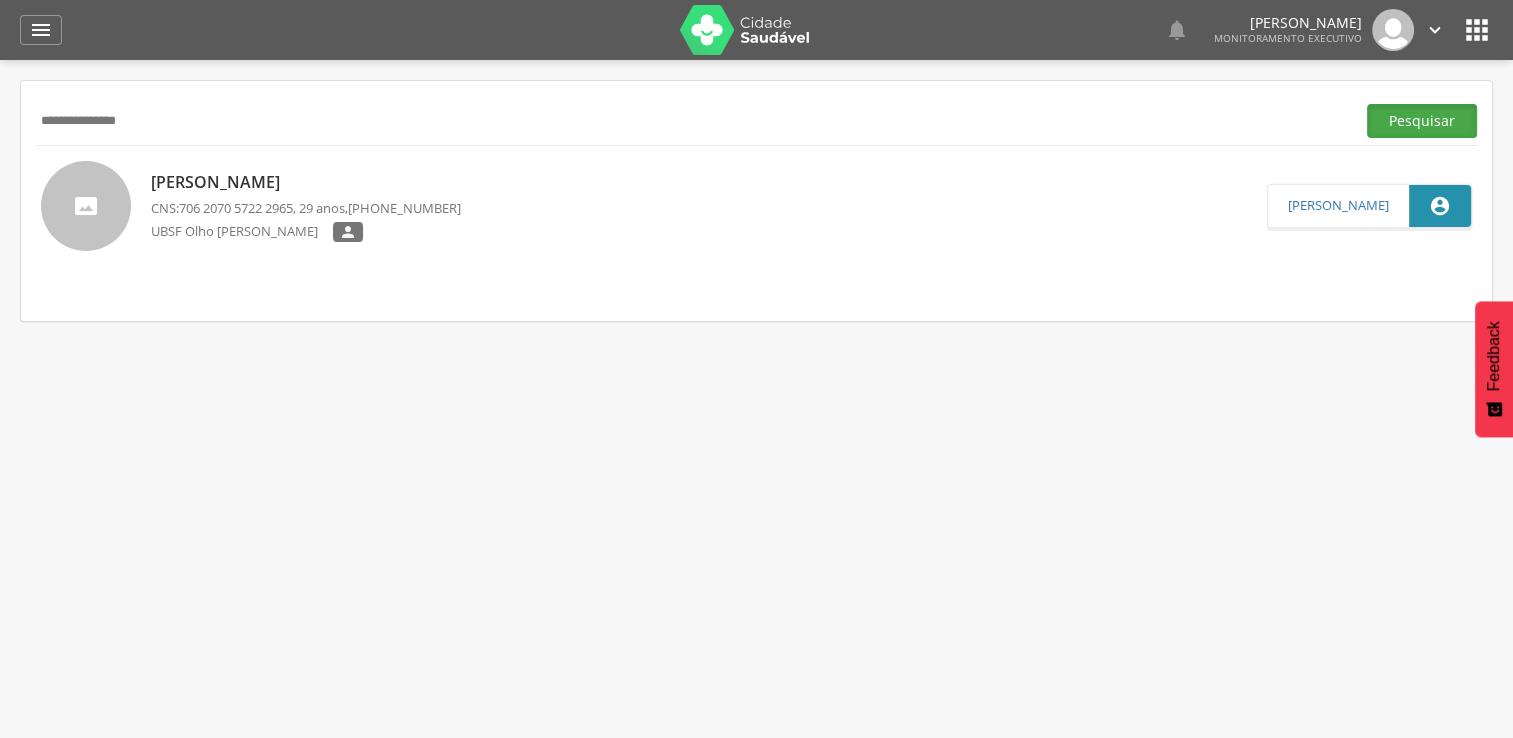 click on "Pesquisar" at bounding box center [1422, 121] 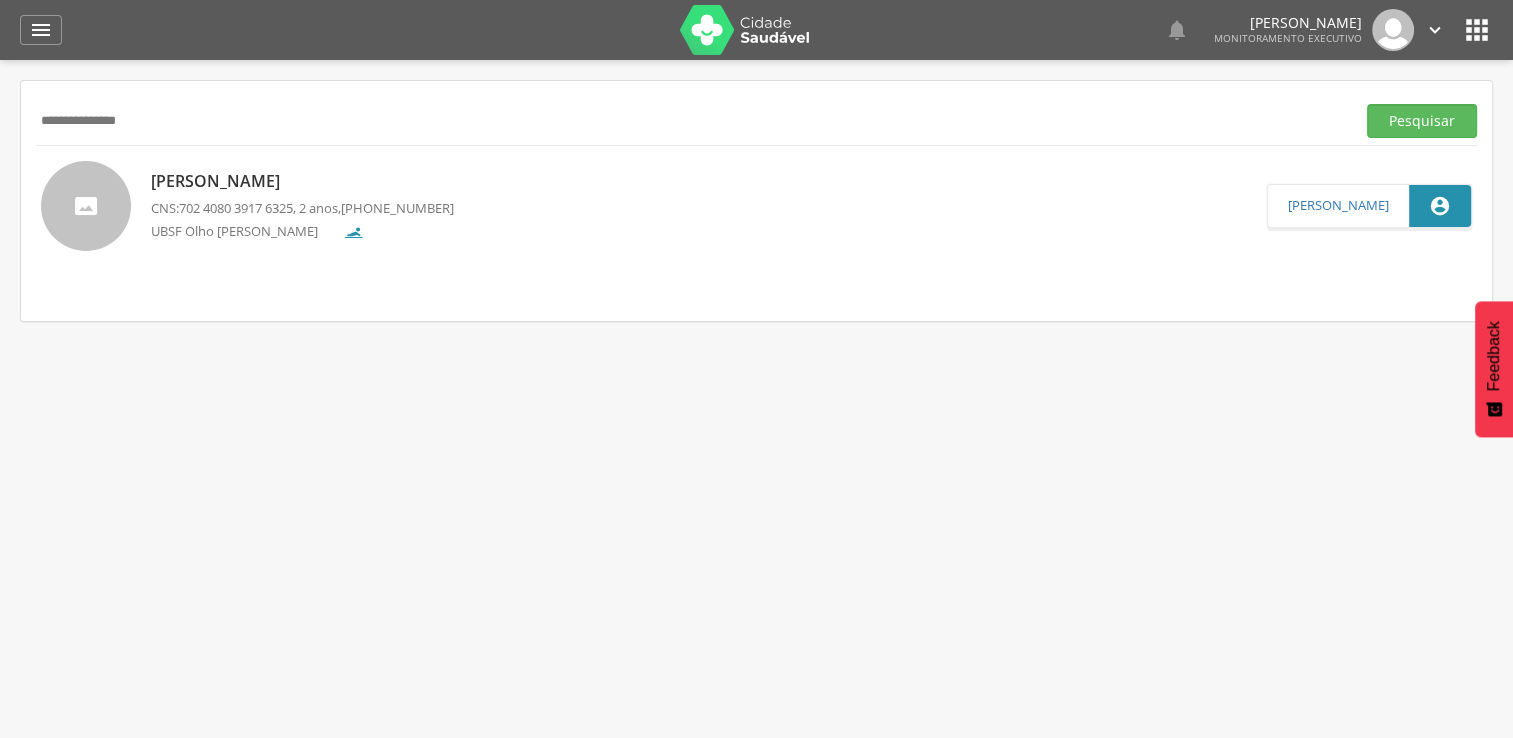 click on "**********" at bounding box center [691, 121] 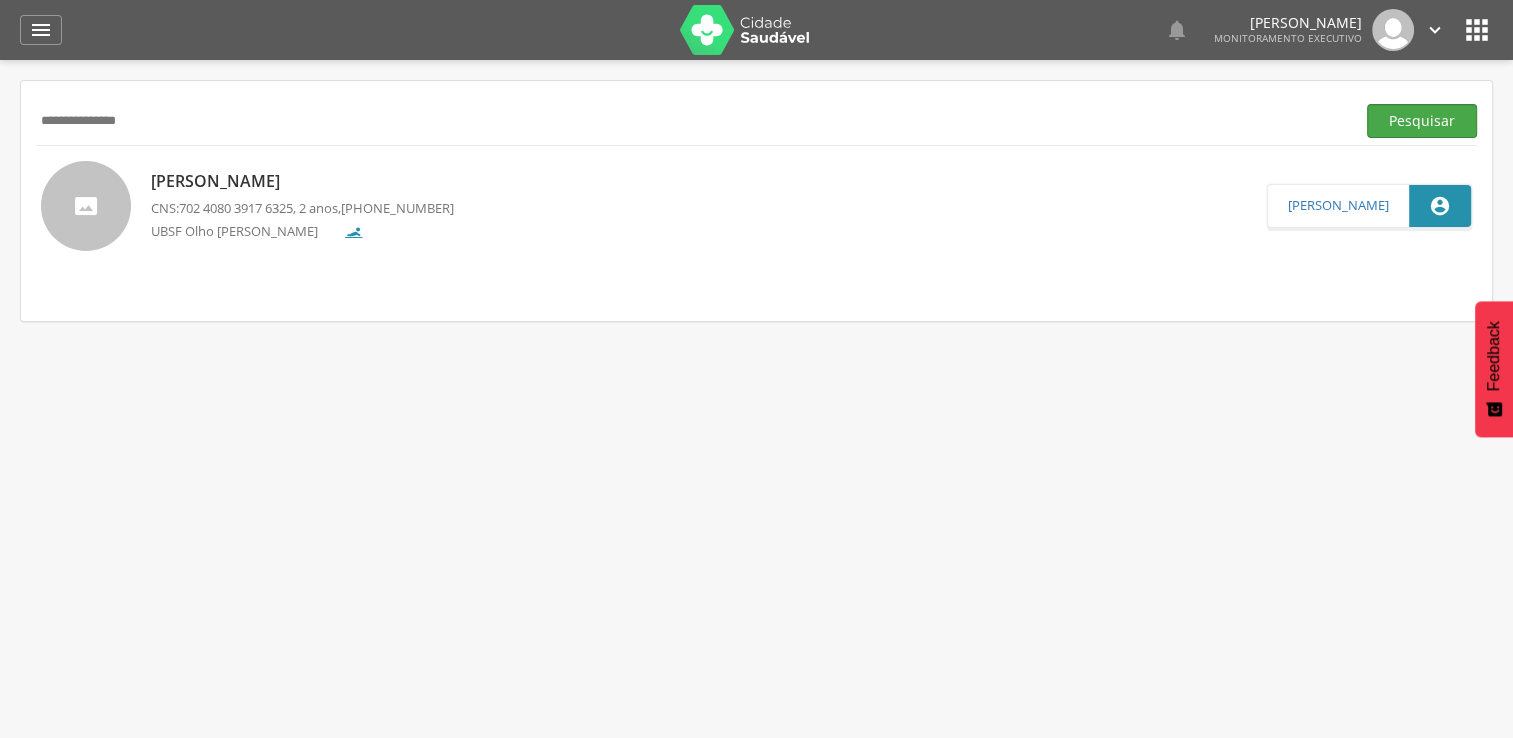 type on "**********" 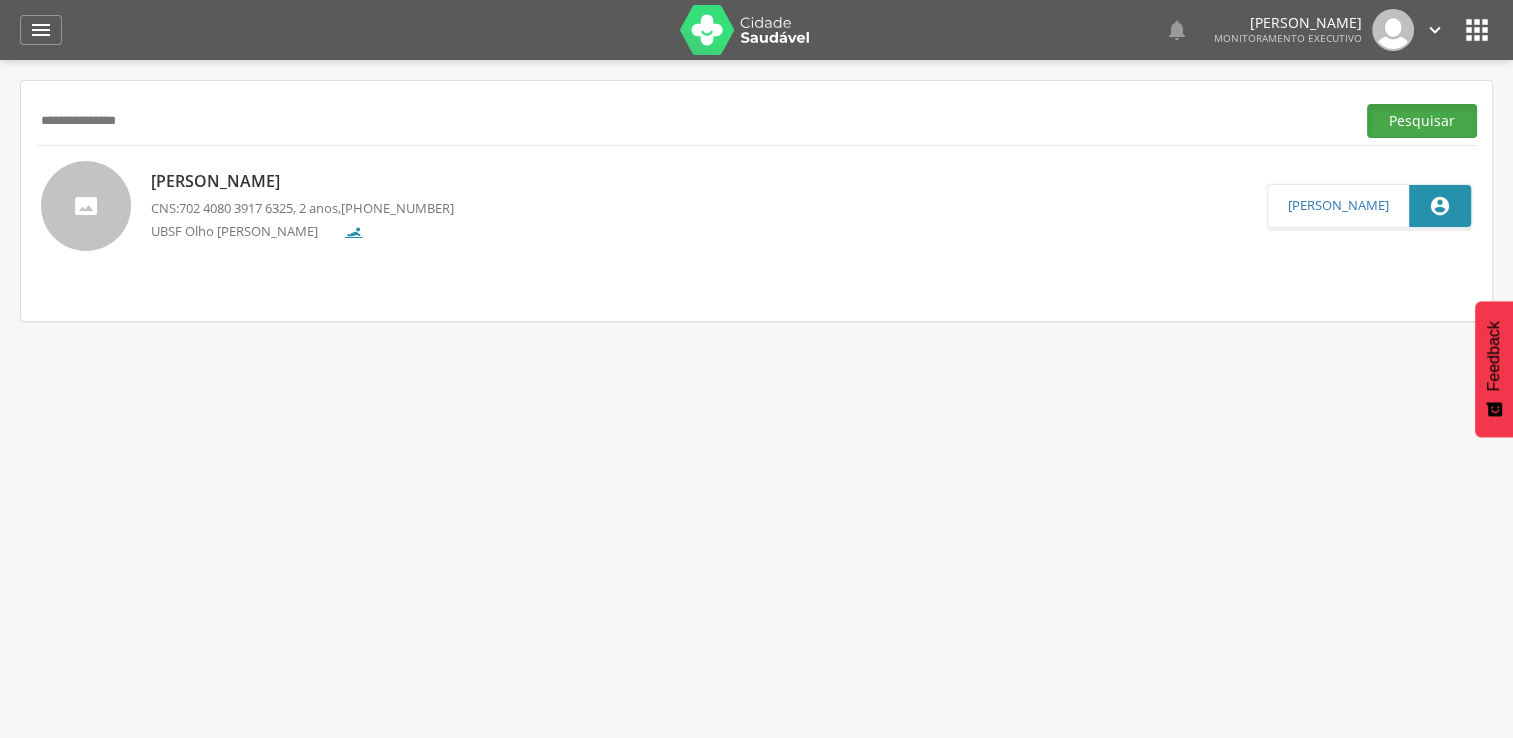 click on "Pesquisar" at bounding box center [1422, 121] 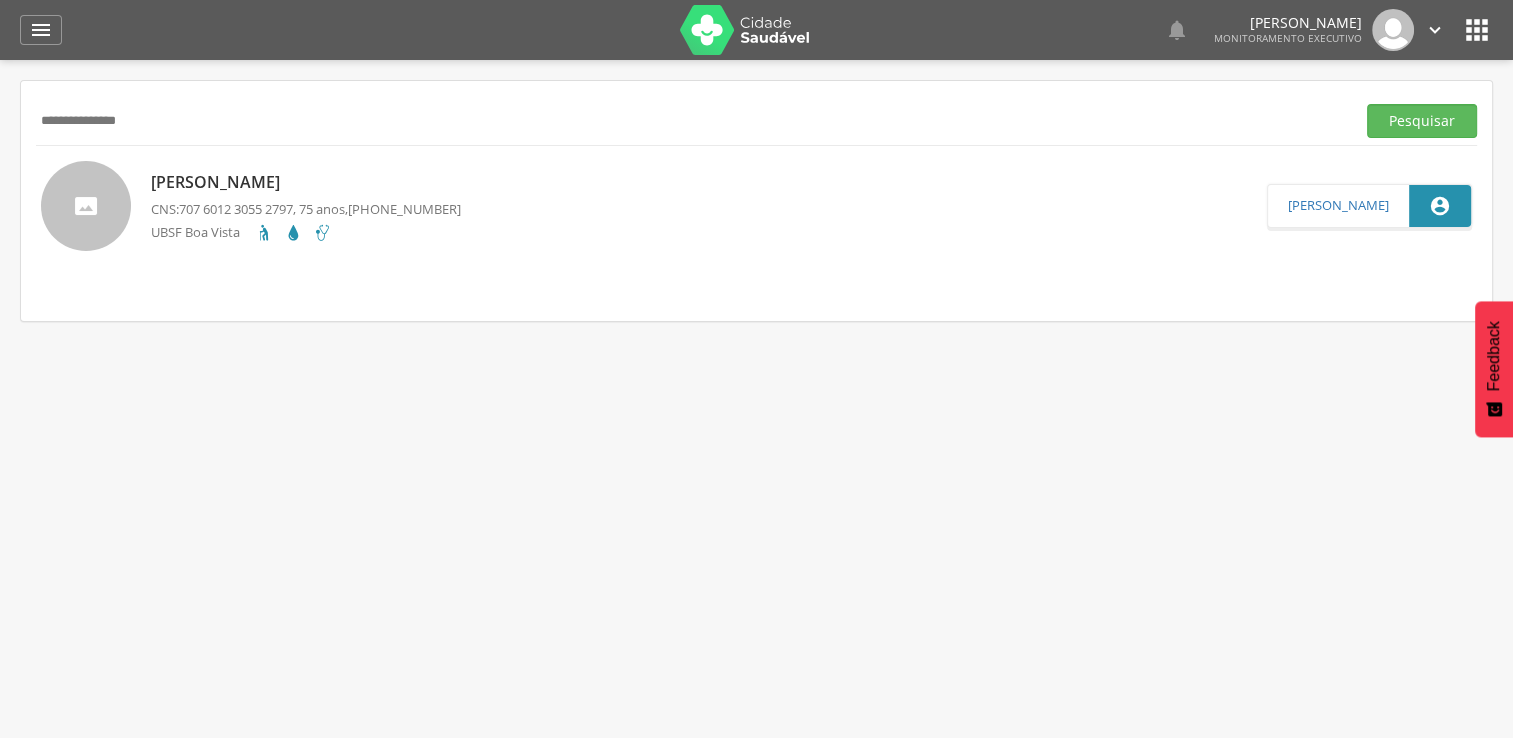click on "[PERSON_NAME] CNS:  707 6012 3055 2797 , 75 anos,  [PHONE_NUMBER] [GEOGRAPHIC_DATA]" at bounding box center (654, 206) 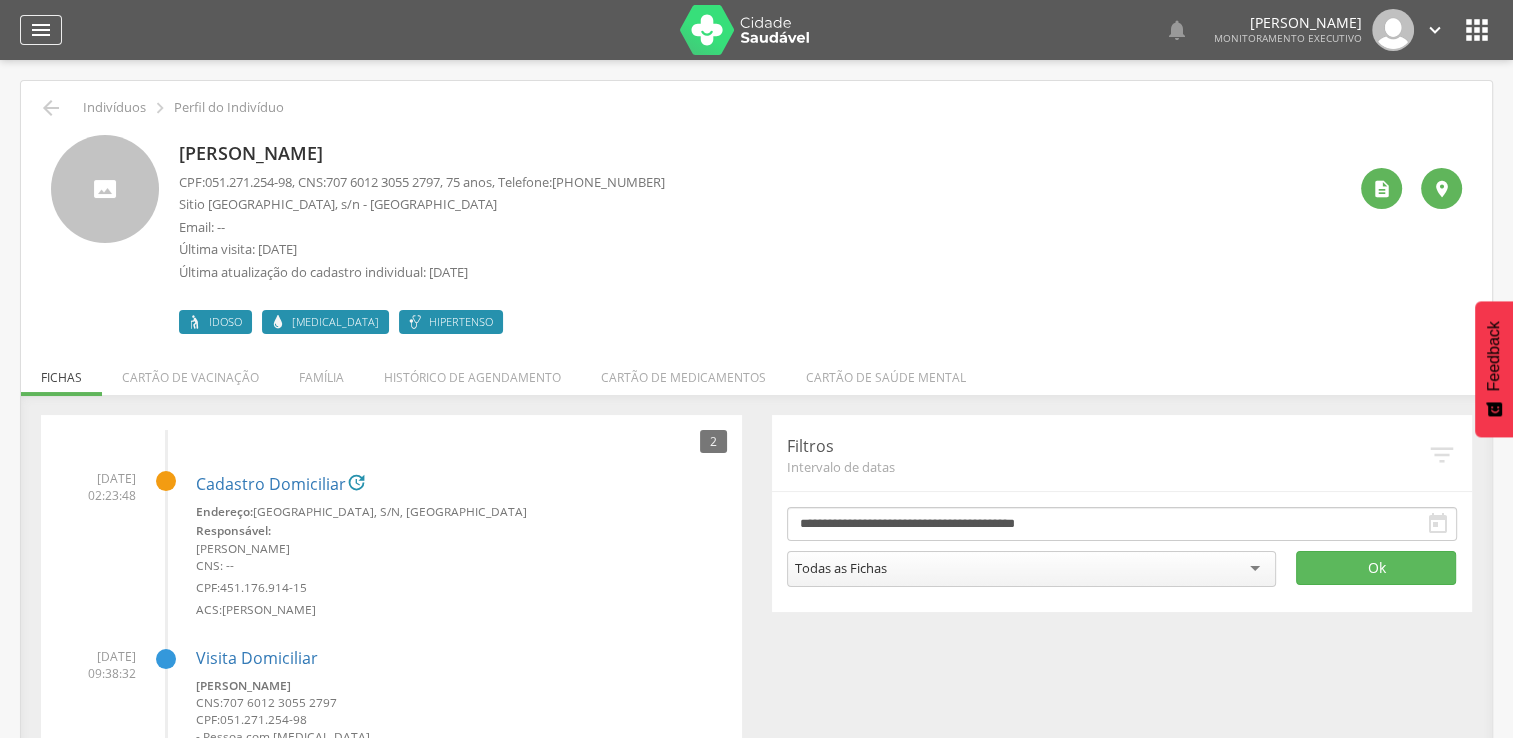 click on "" at bounding box center [41, 30] 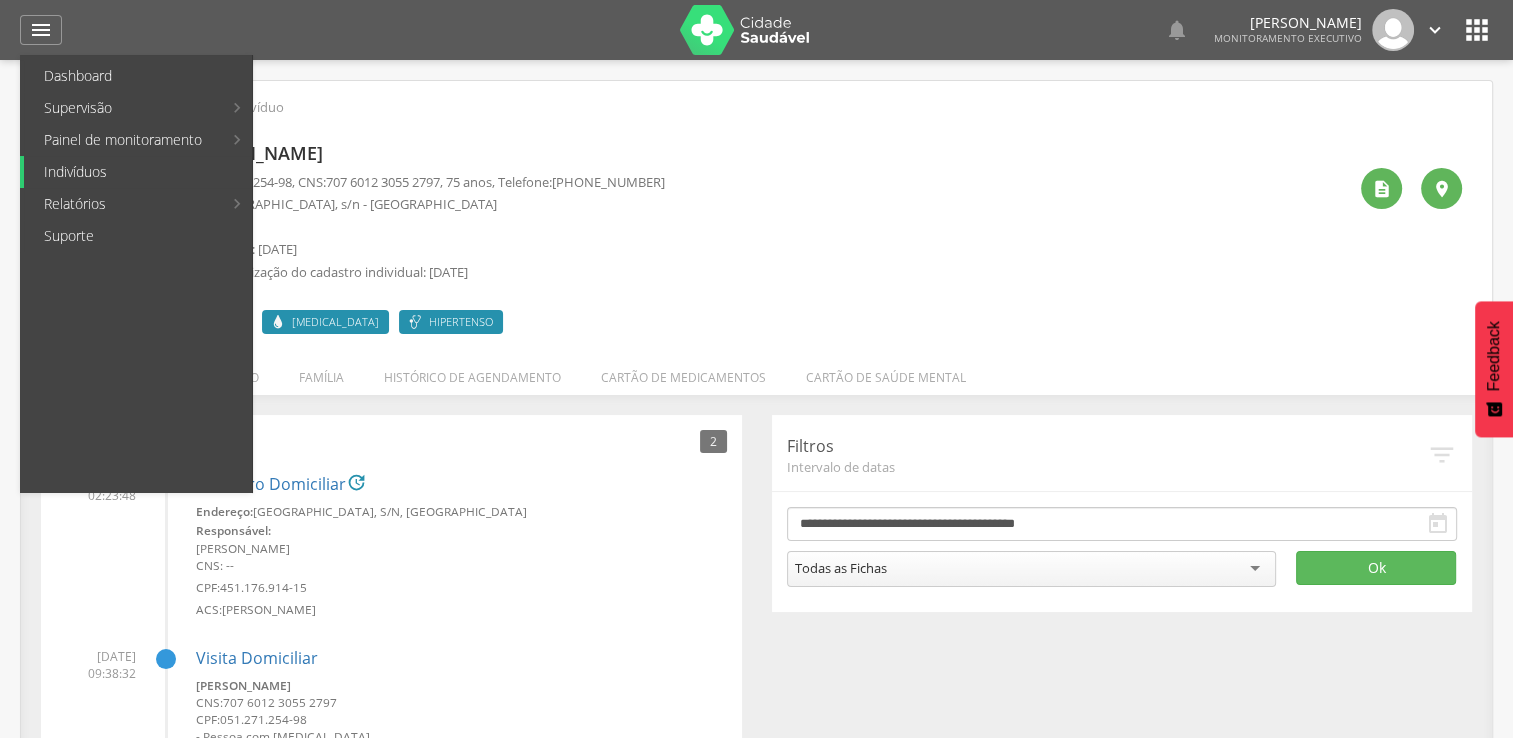 click on "Indivíduos" at bounding box center (138, 172) 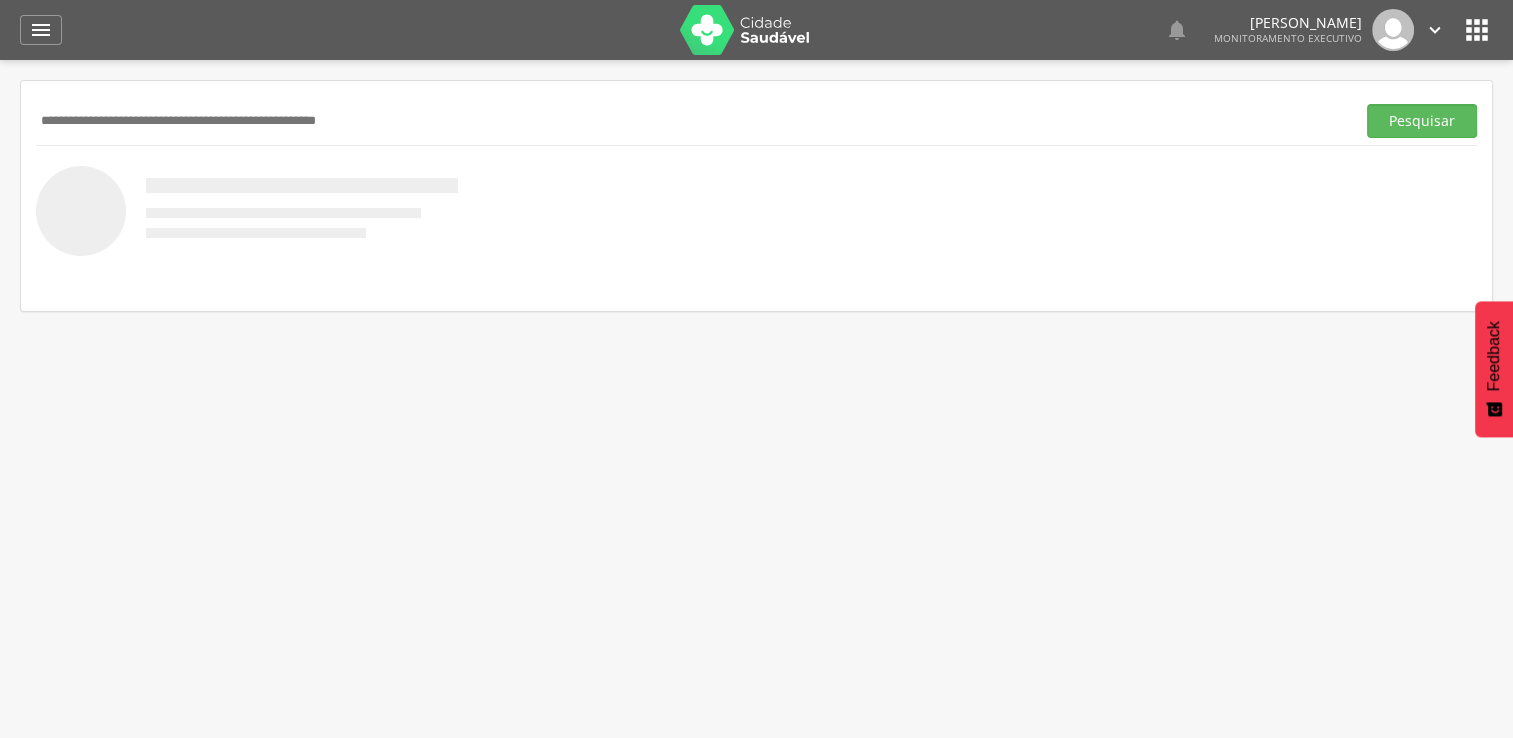 click at bounding box center [691, 121] 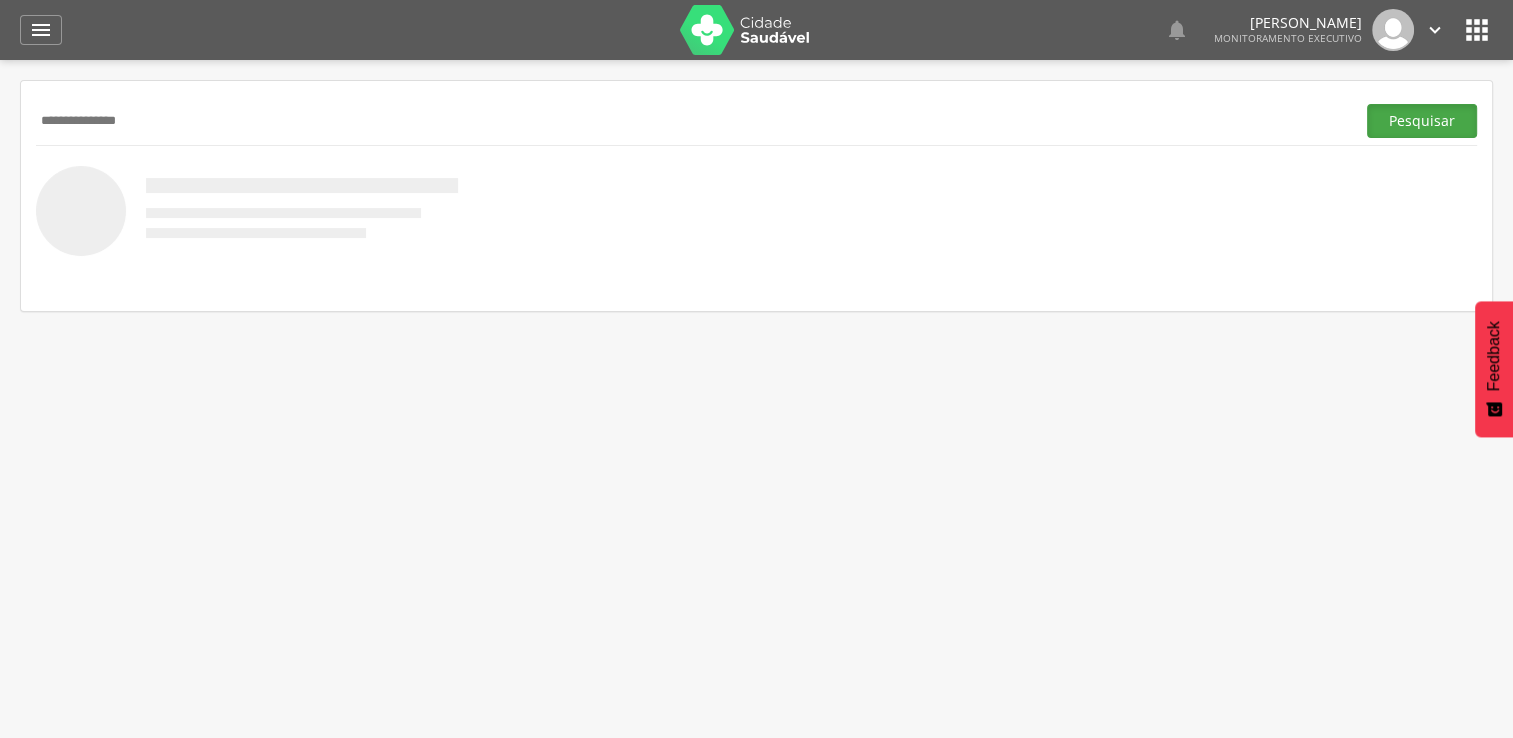 click on "Pesquisar" at bounding box center (1422, 121) 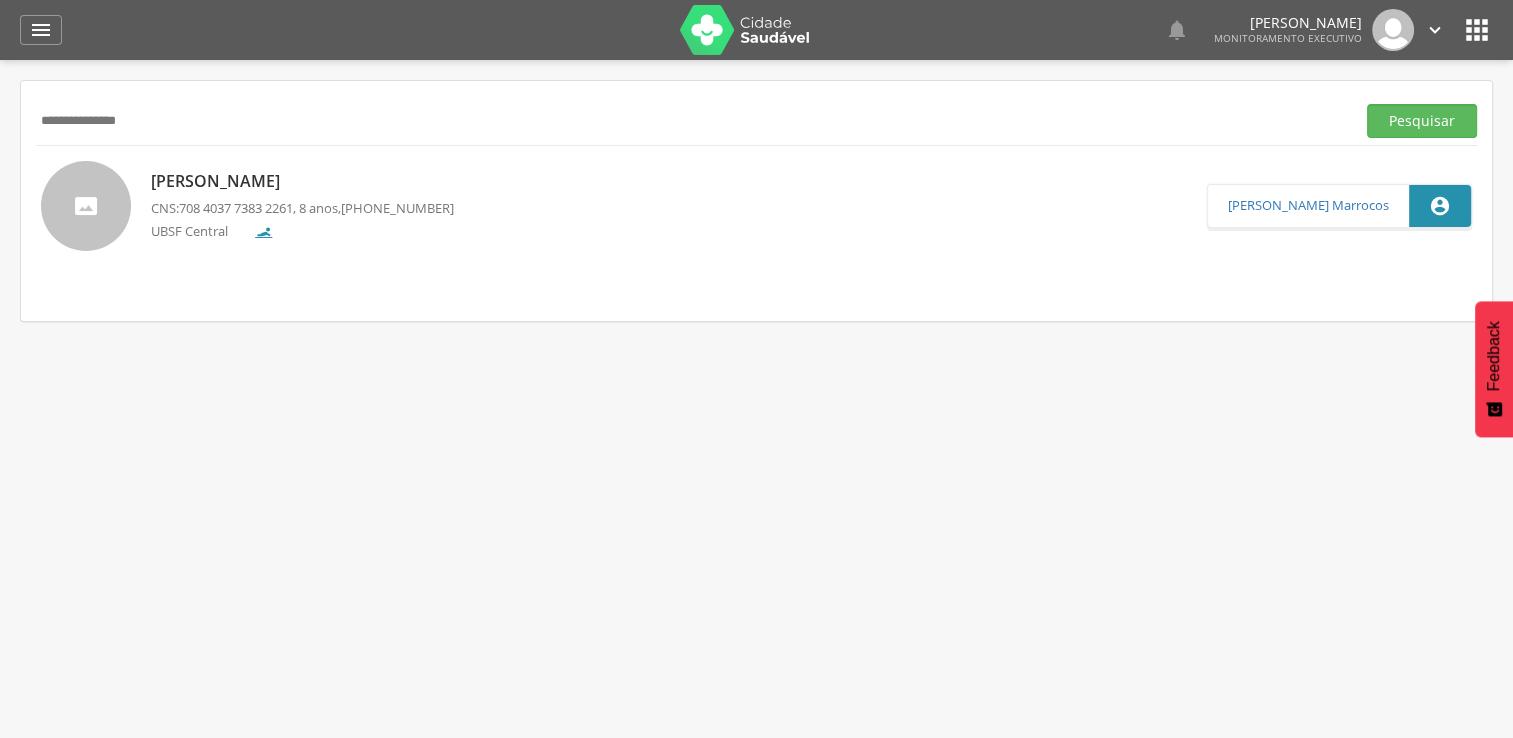 click on "**********" at bounding box center [691, 121] 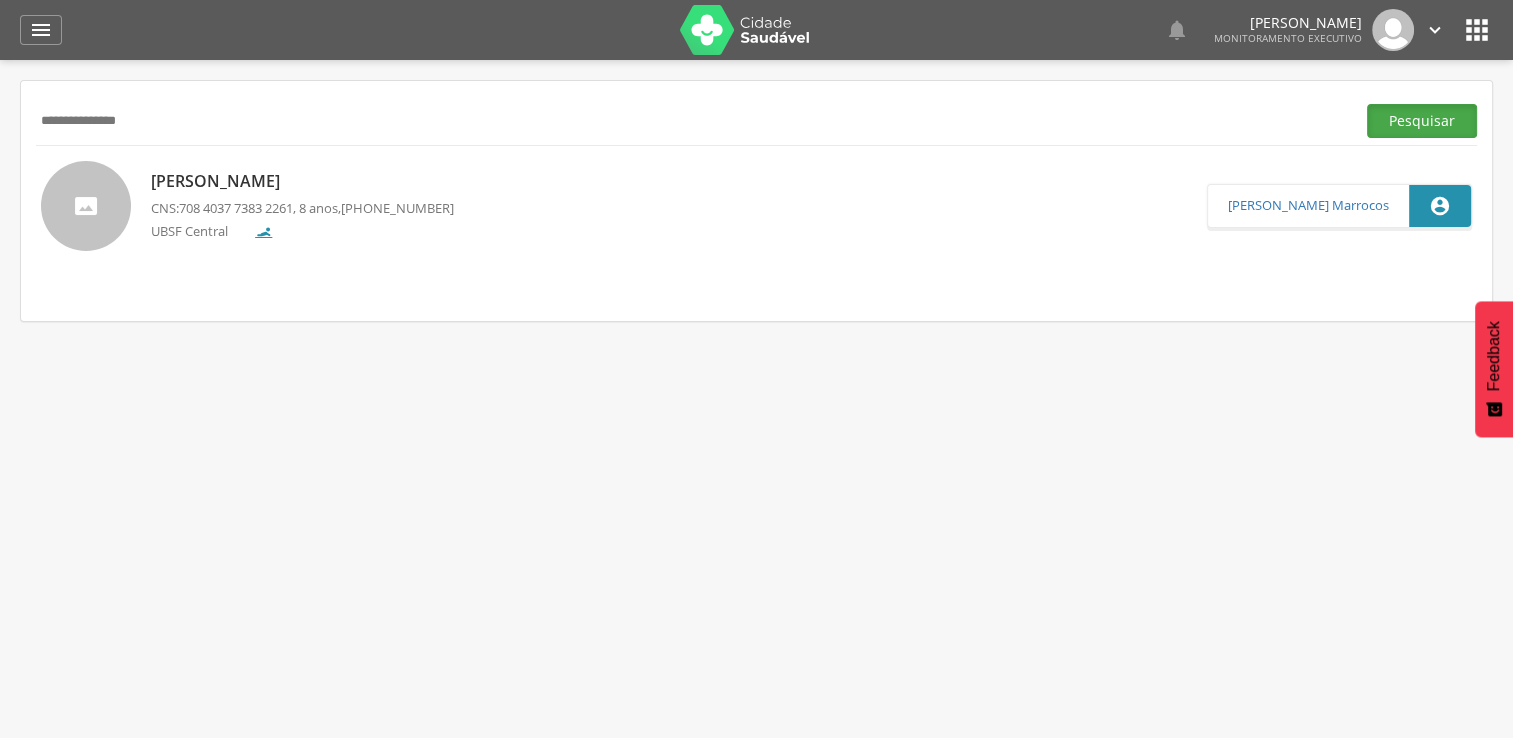 click on "Pesquisar" at bounding box center [1422, 121] 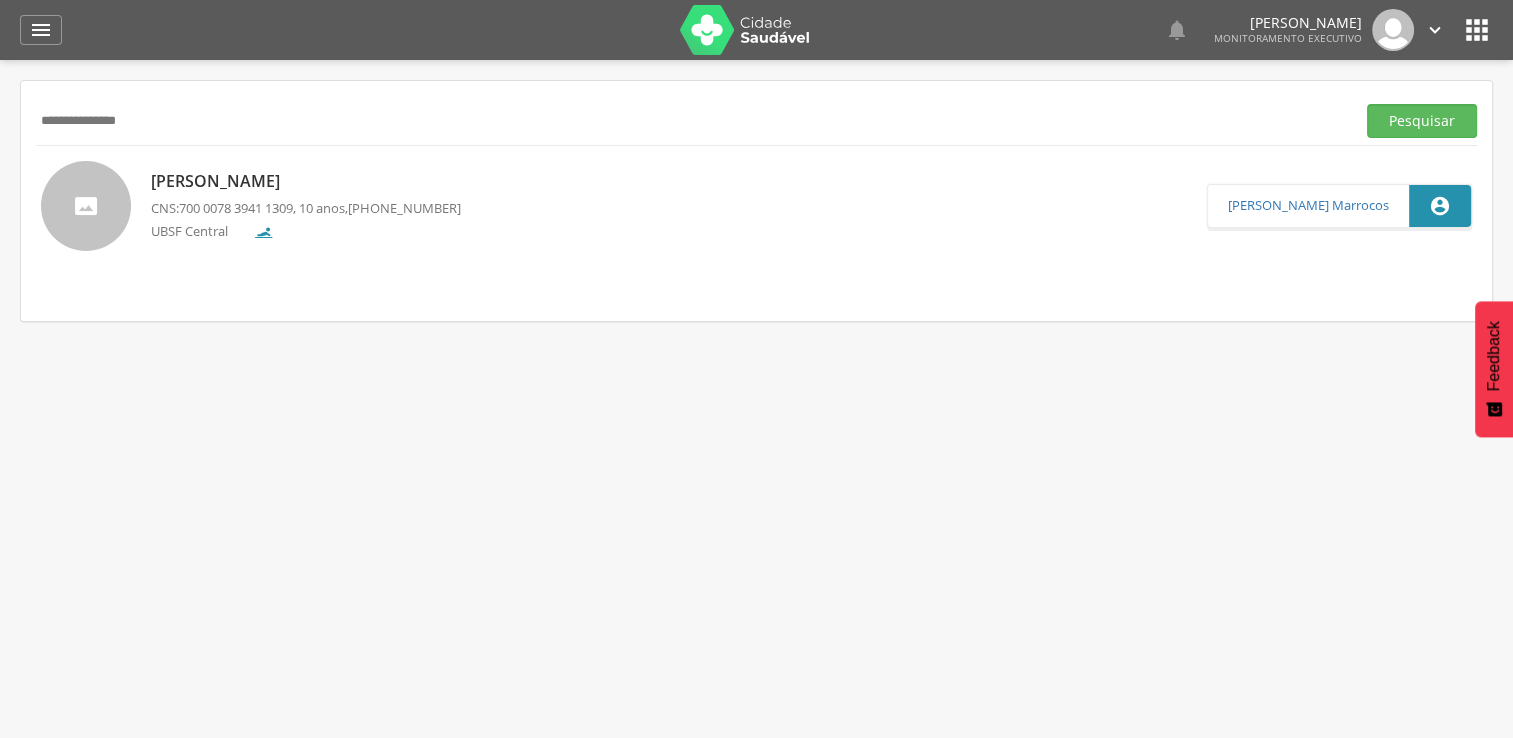 click on "[PERSON_NAME] CNS:  700 0078 3941 1309 , 10 anos,  [PHONE_NUMBER] UBSF Central  [PERSON_NAME] Marrocos" at bounding box center (756, 206) 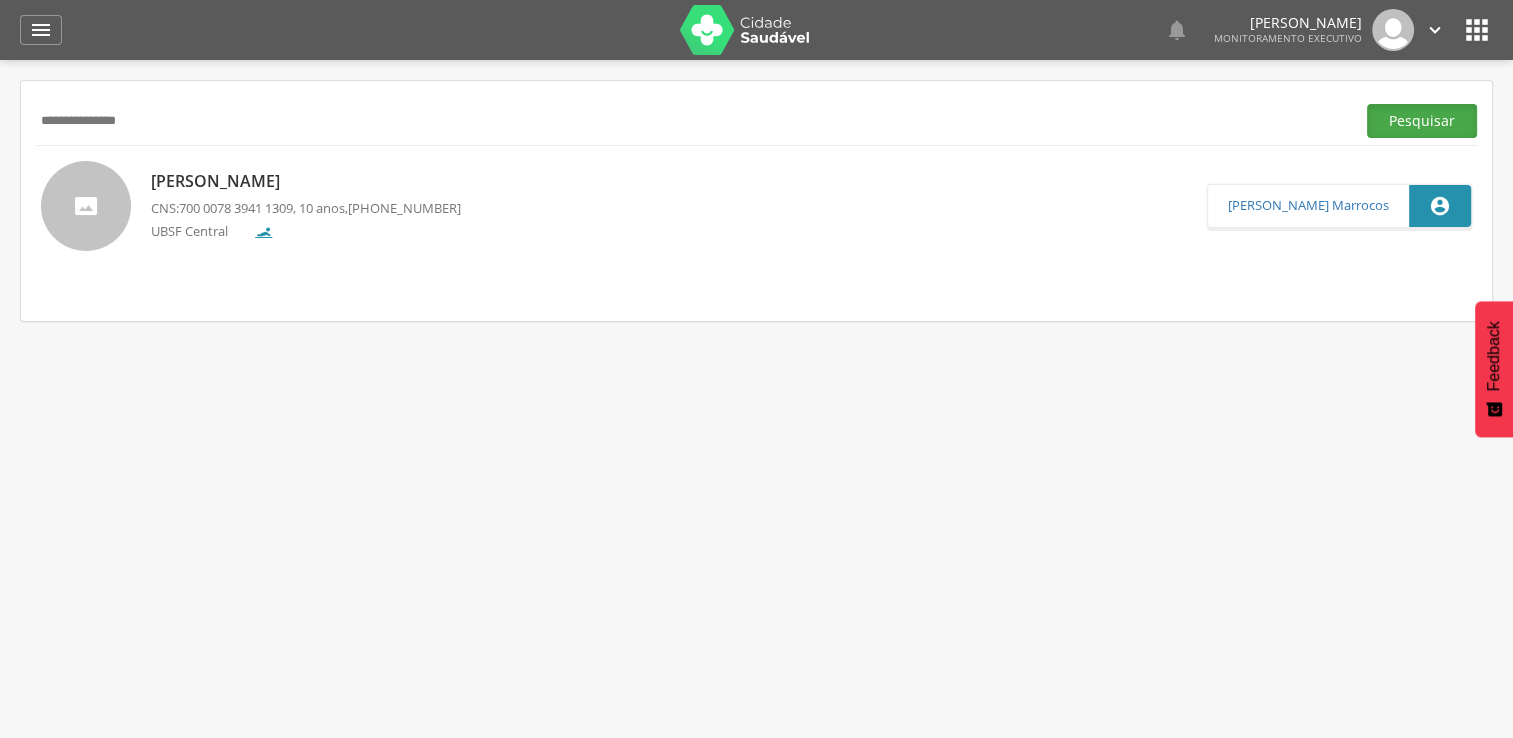 click on "Pesquisar" at bounding box center [1422, 121] 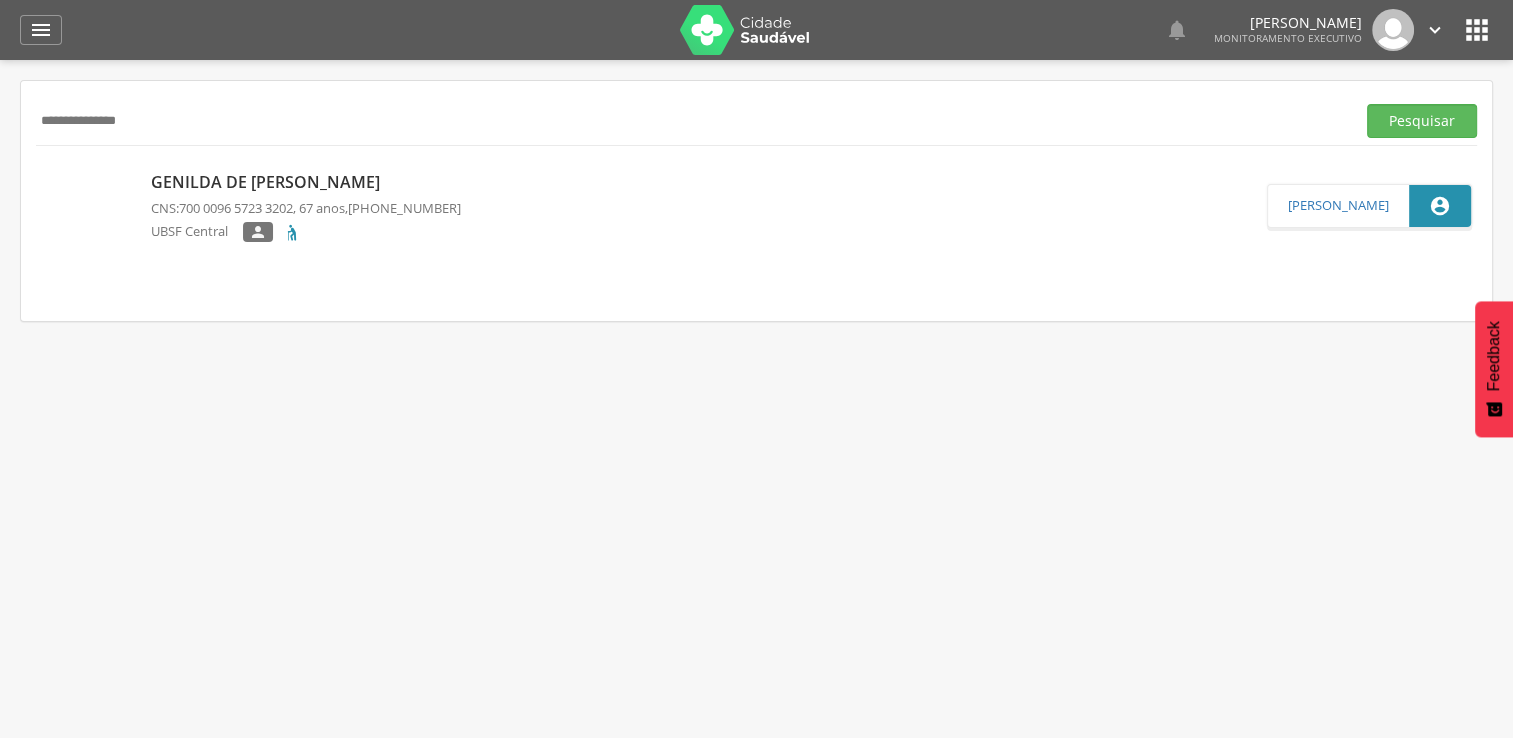 drag, startPoint x: 892, startPoint y: 198, endPoint x: 131, endPoint y: 124, distance: 764.5894 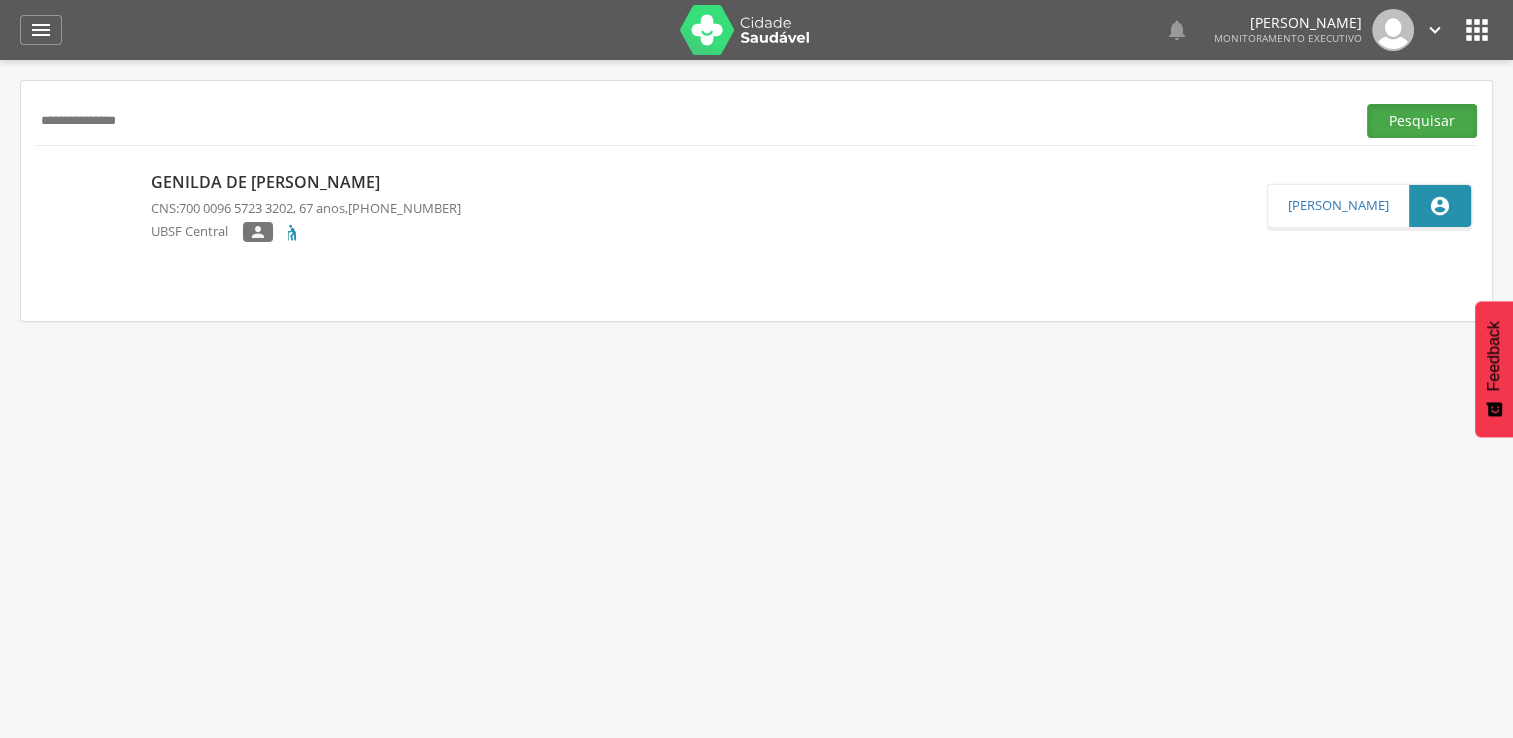 click on "Pesquisar" at bounding box center [1422, 121] 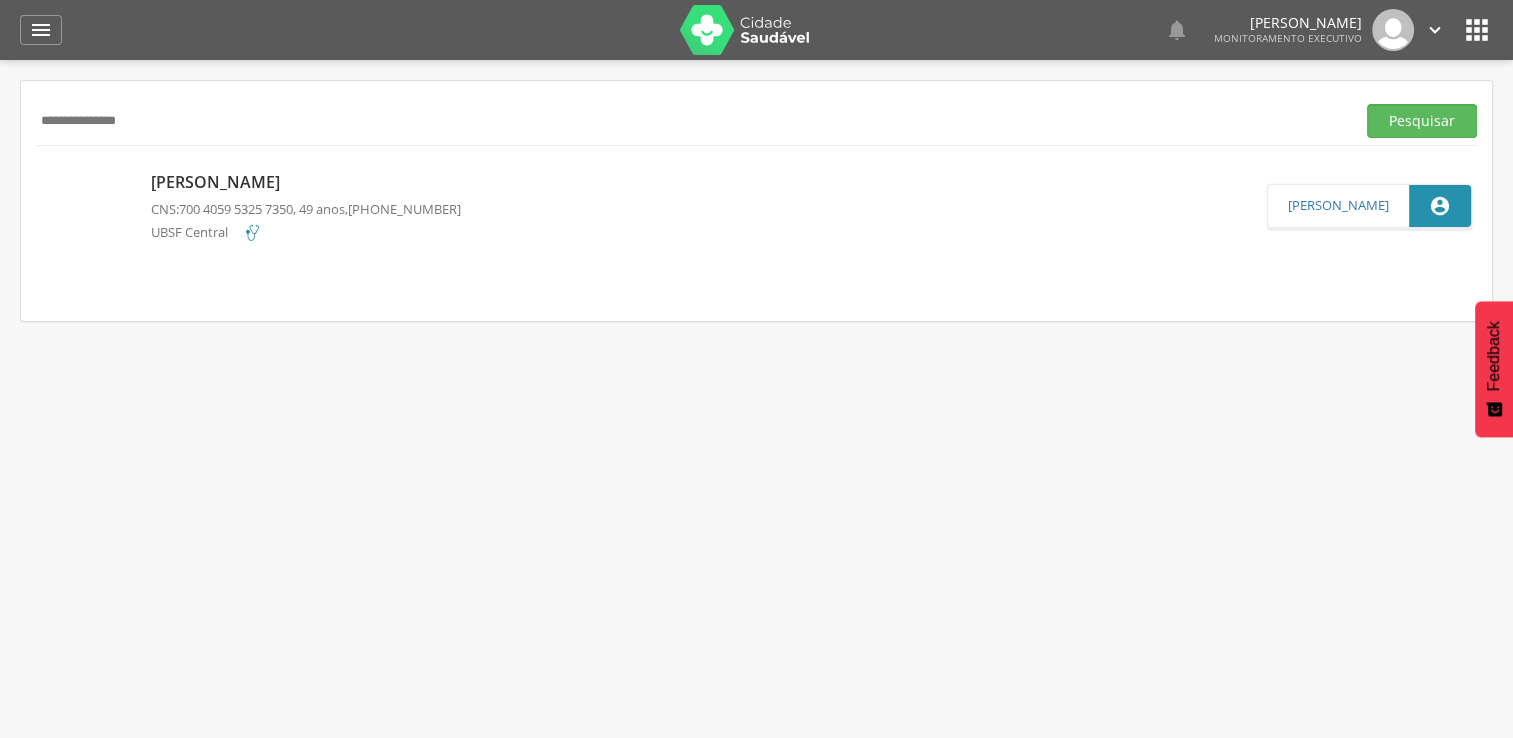 click on "**********" at bounding box center (691, 121) 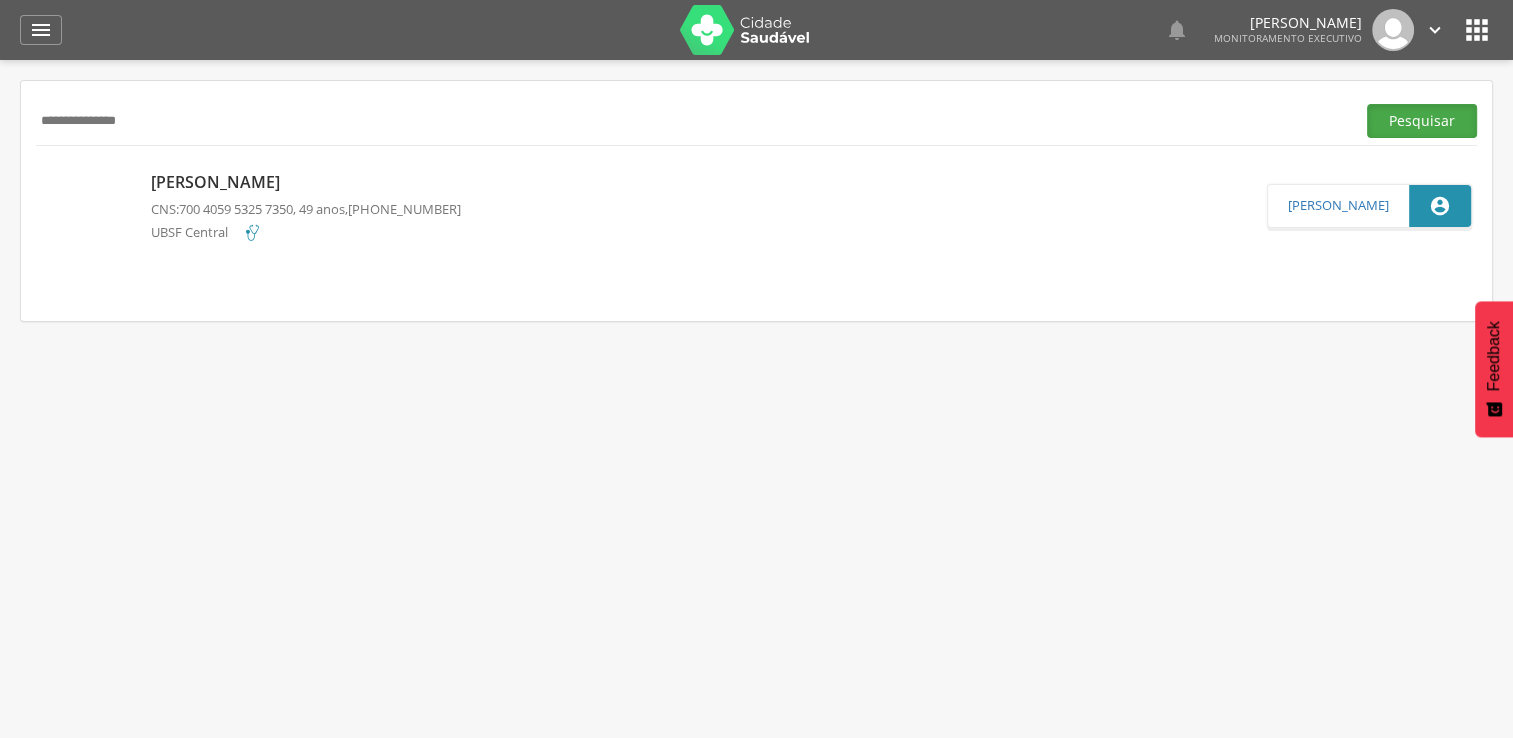 click on "Pesquisar" at bounding box center (1422, 121) 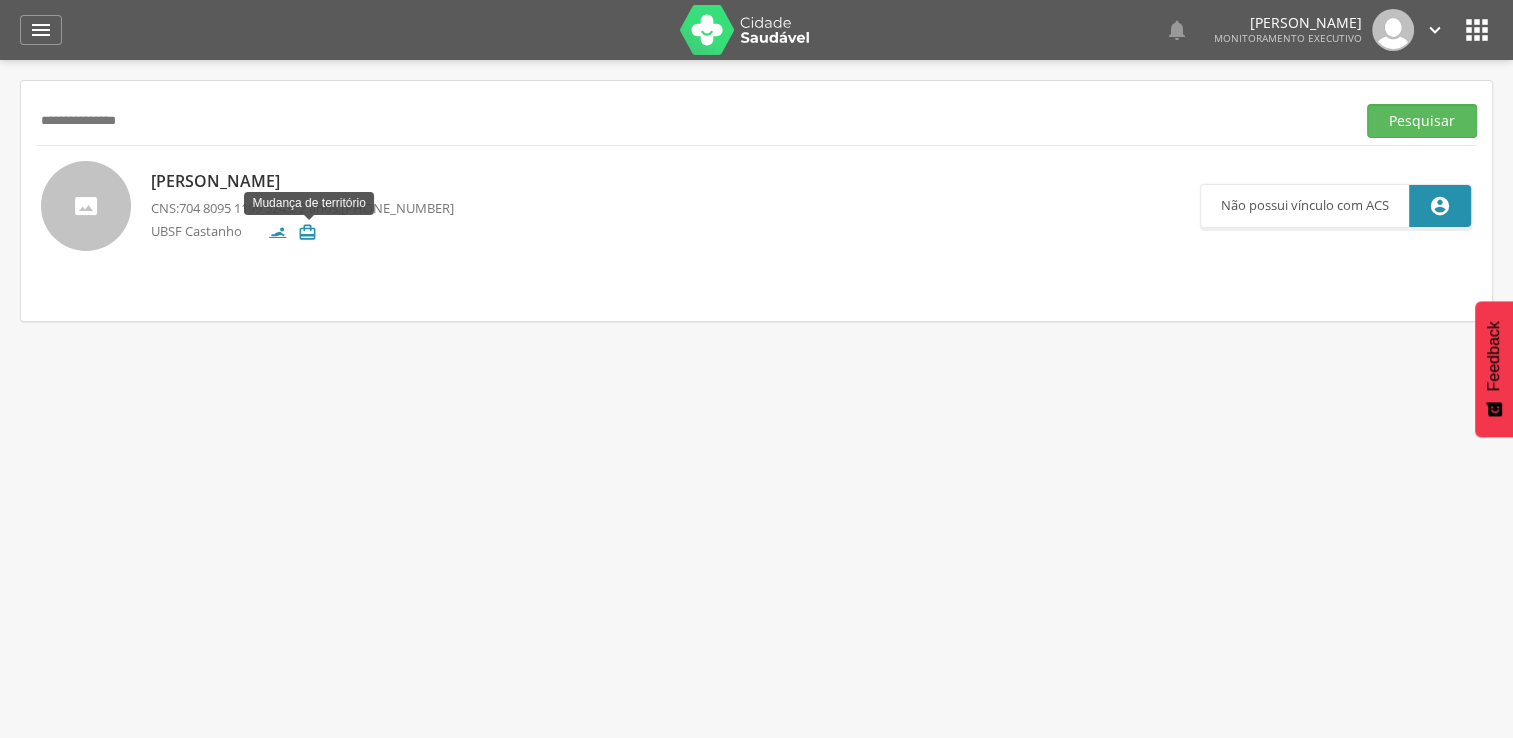 click on "" at bounding box center (307, 232) 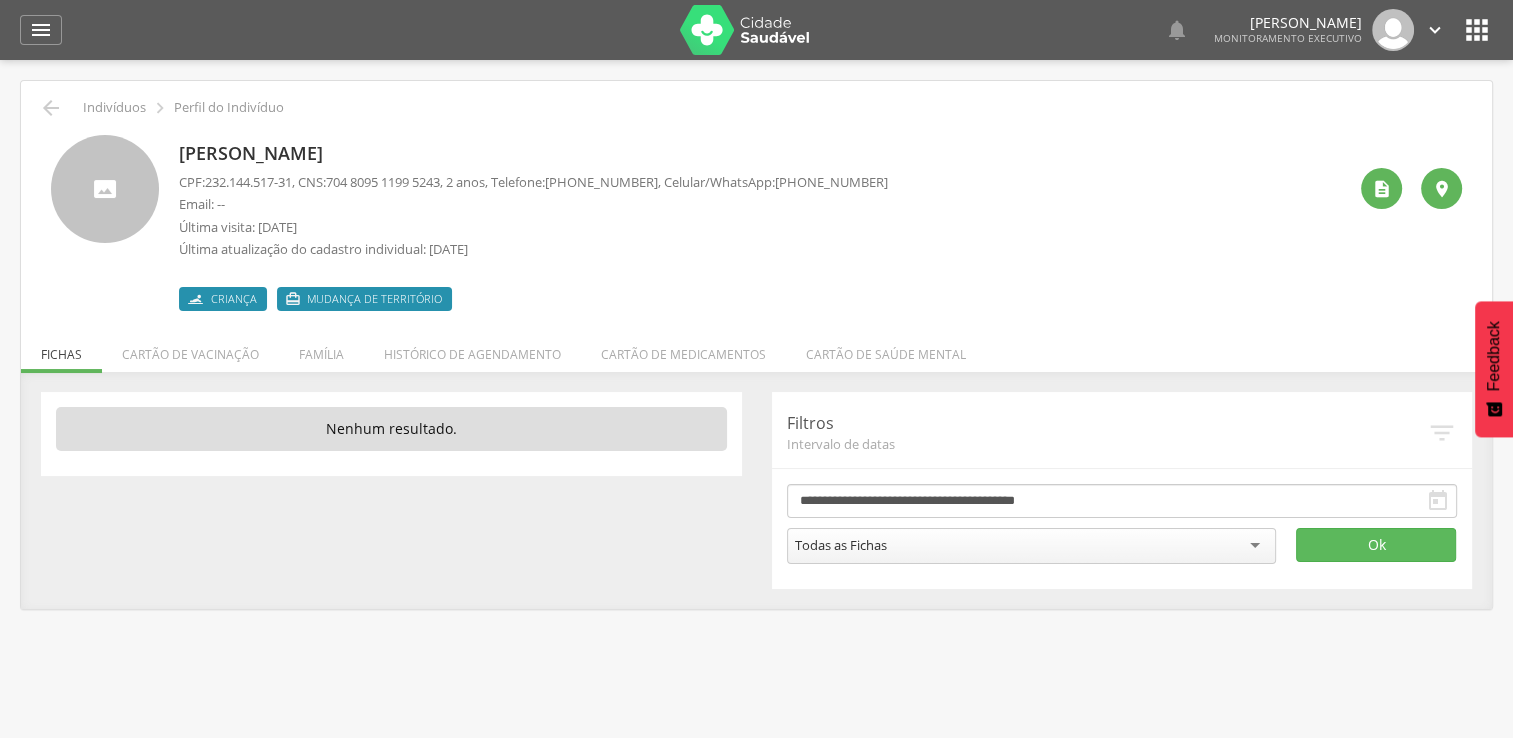 click on "Mudança de território" at bounding box center (374, 299) 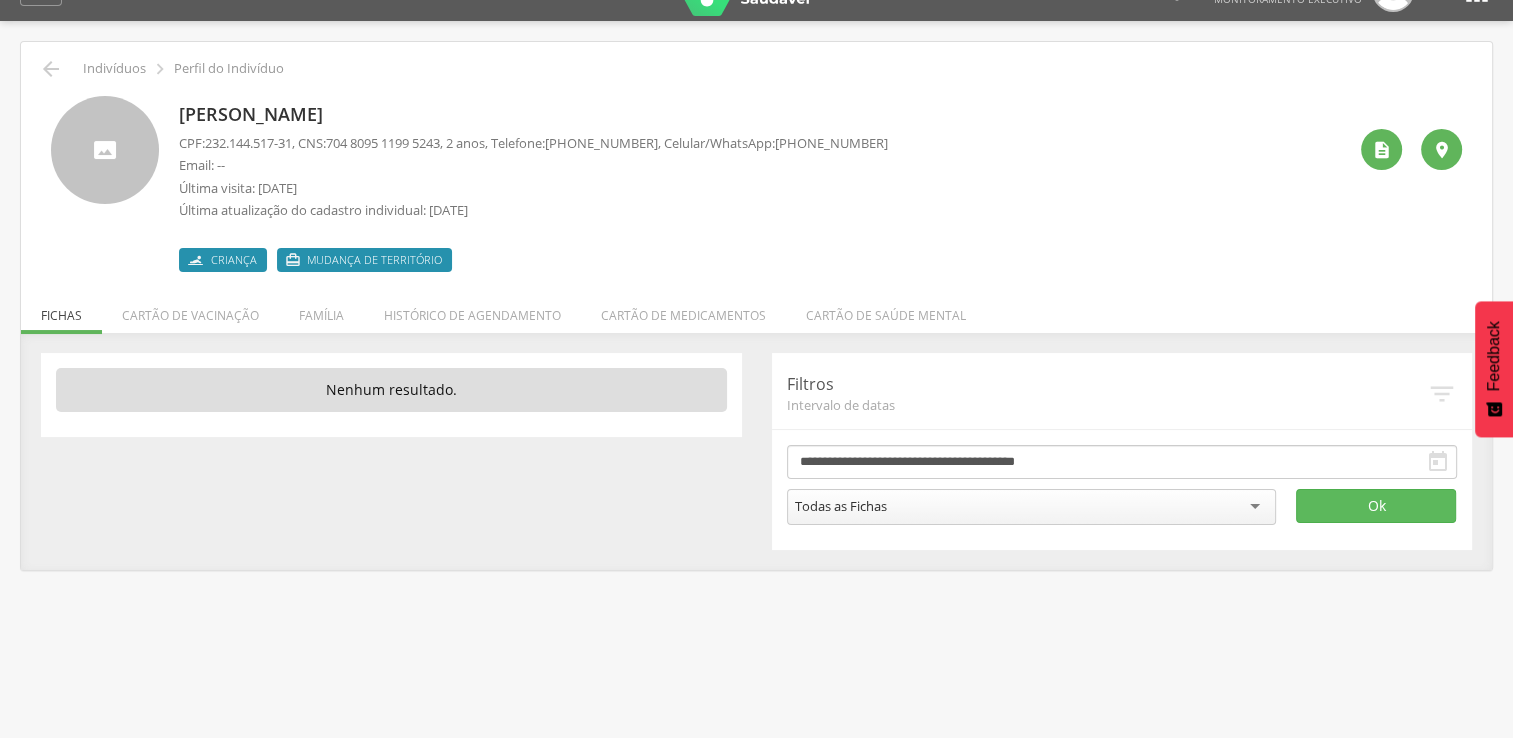 scroll, scrollTop: 60, scrollLeft: 0, axis: vertical 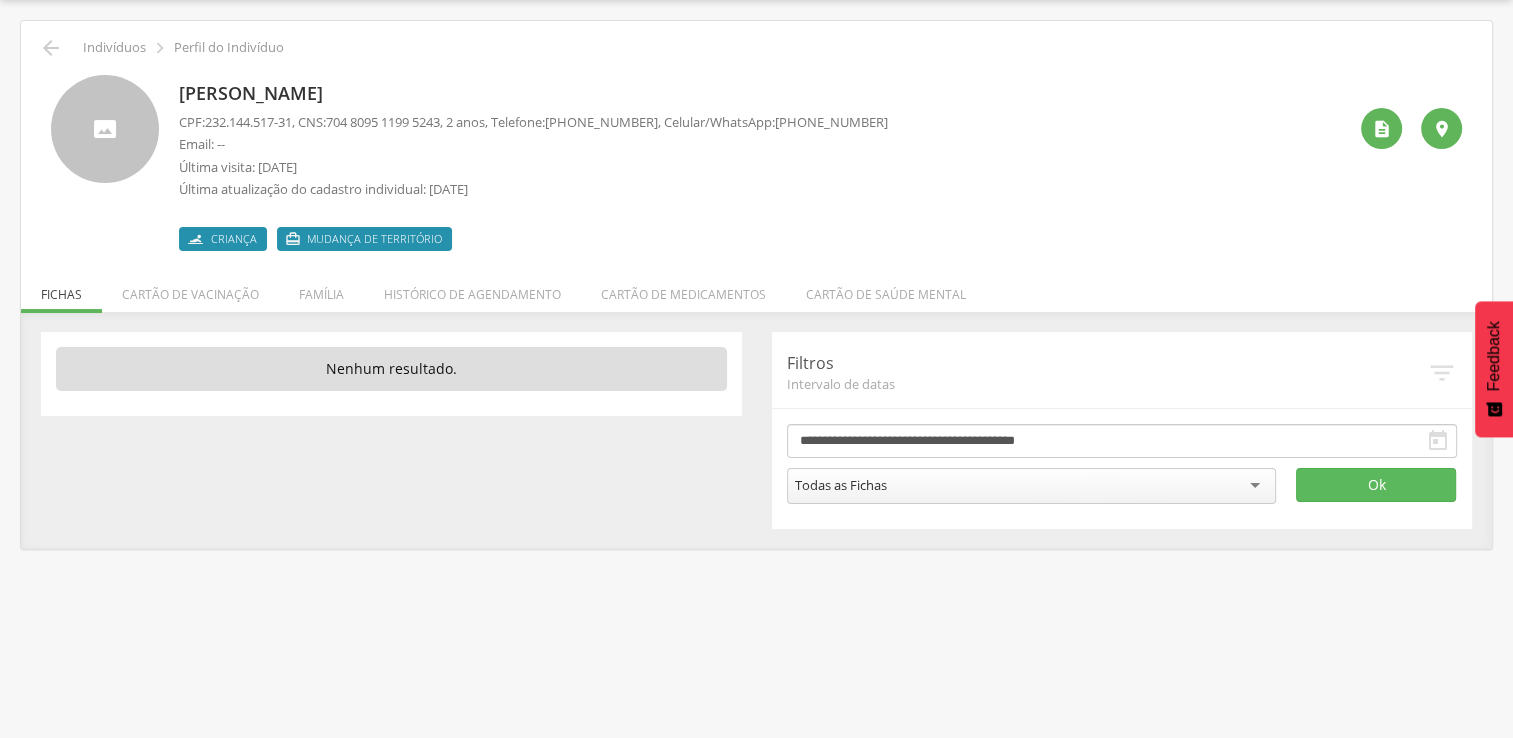 click on "Última atualização do cadastro individual: [DATE]" at bounding box center (533, 189) 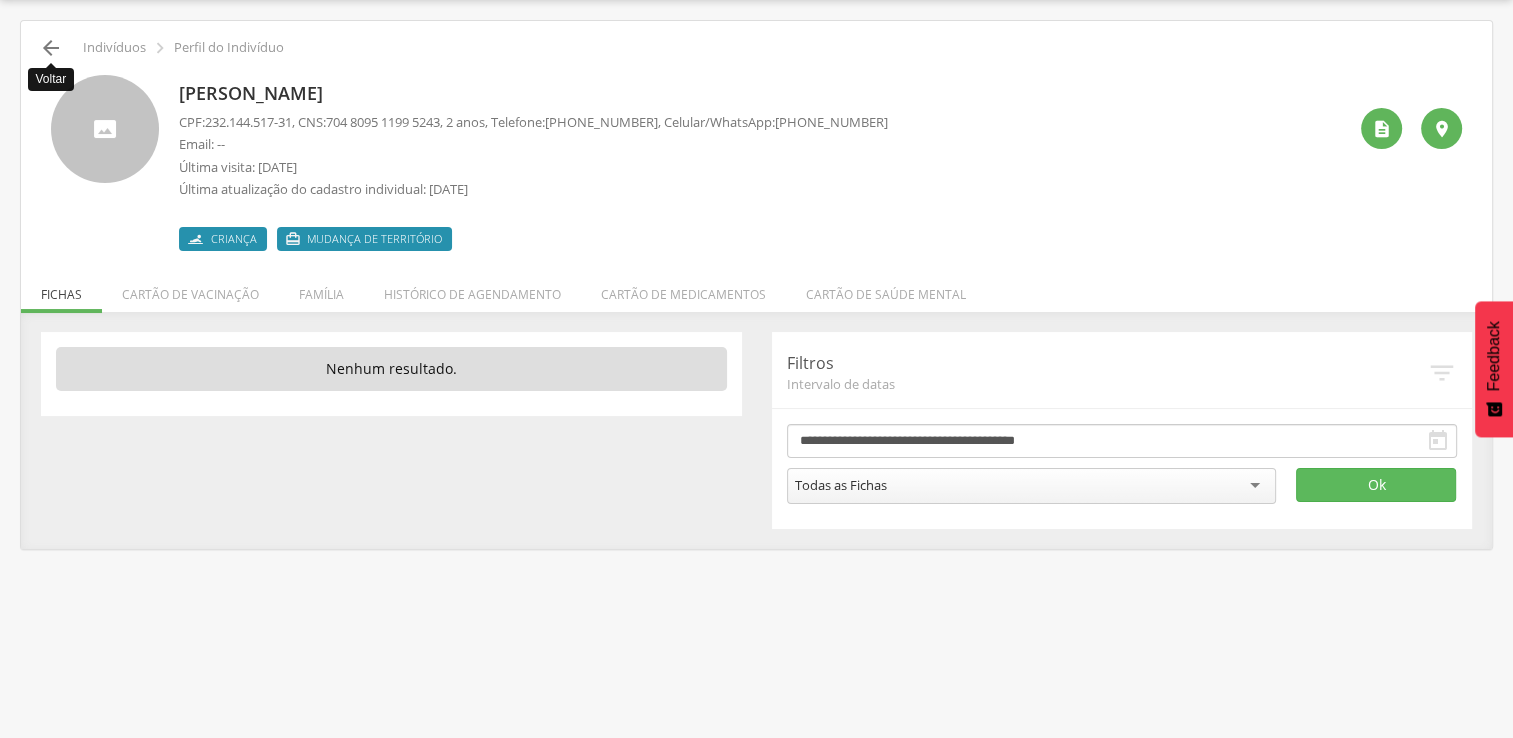 click on "" at bounding box center [51, 48] 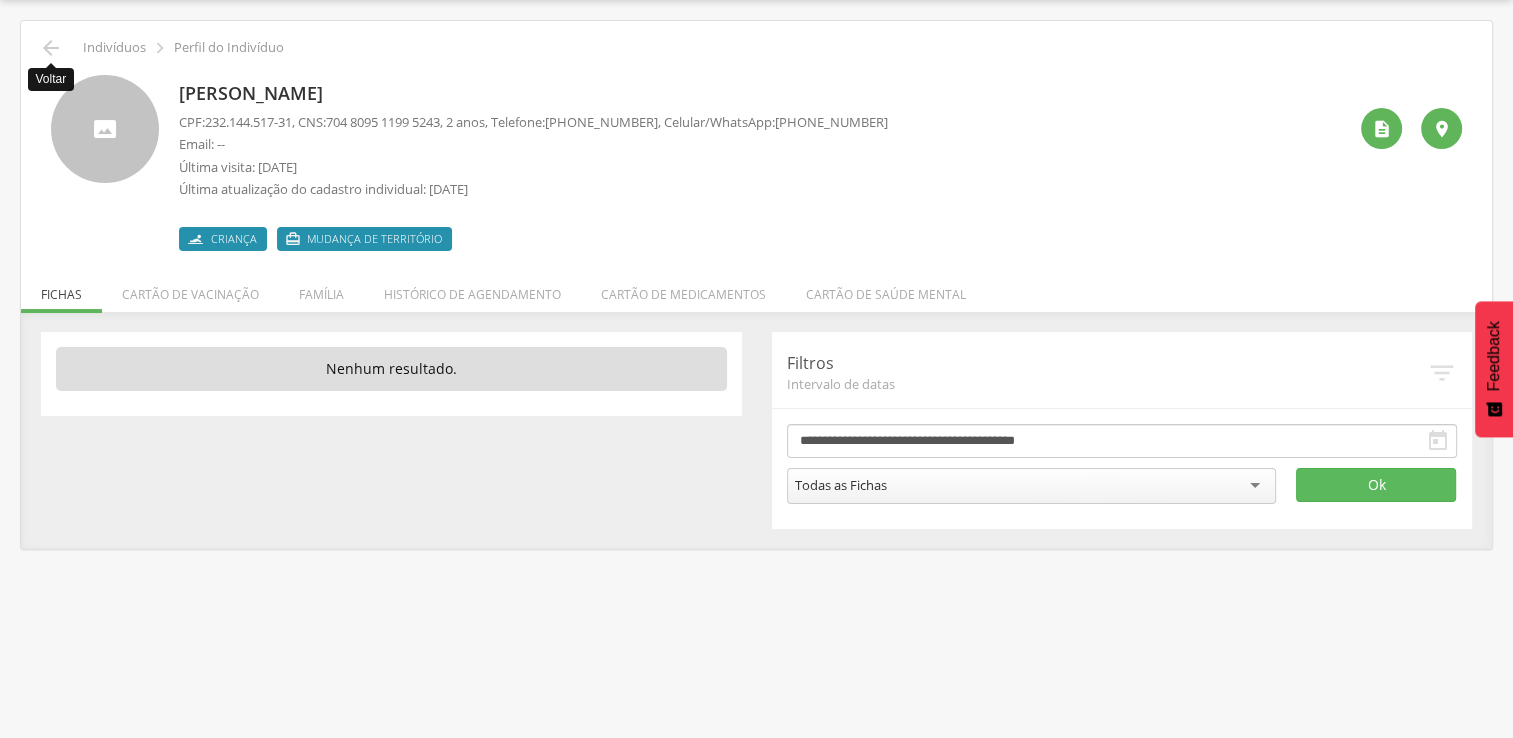 scroll, scrollTop: 0, scrollLeft: 0, axis: both 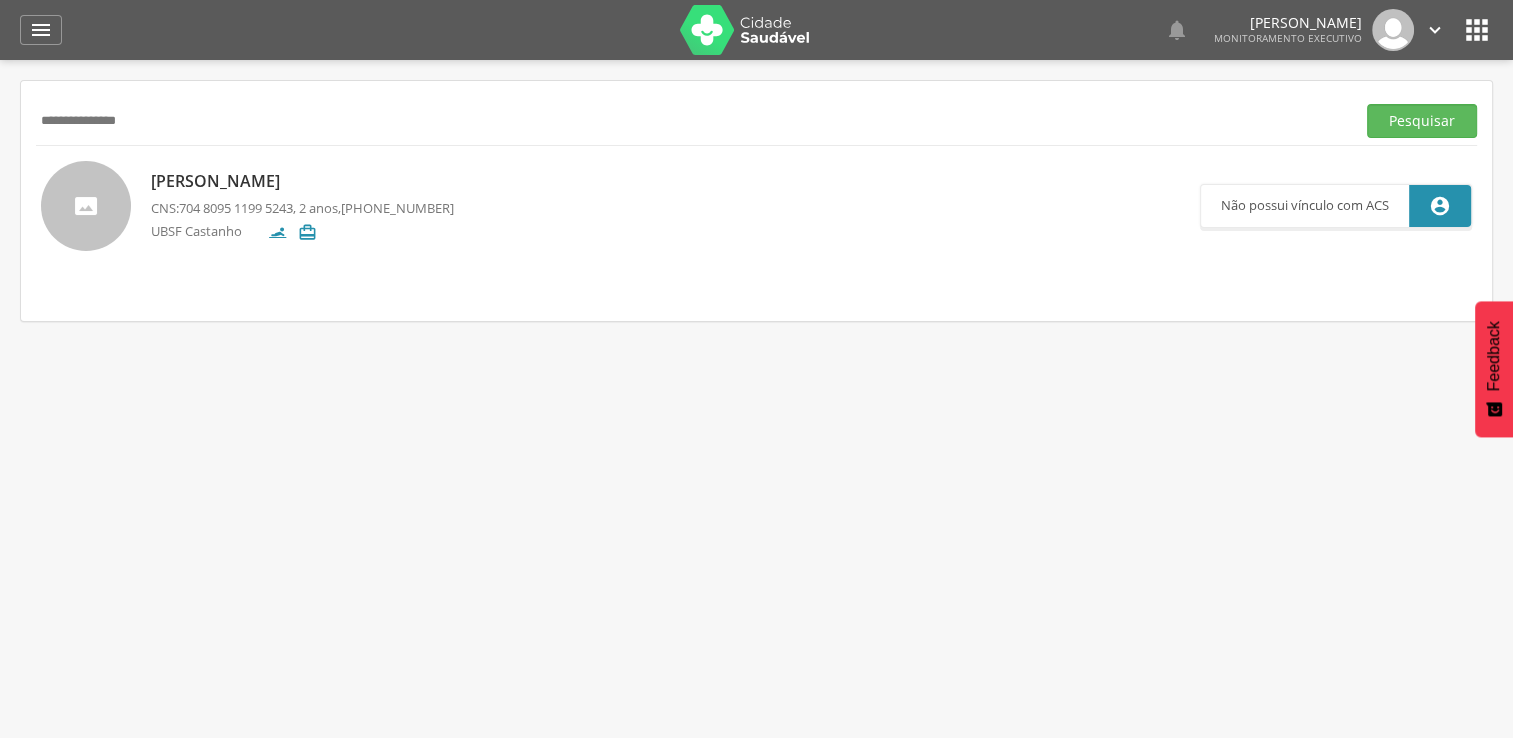 click on "**********" at bounding box center [756, 120] 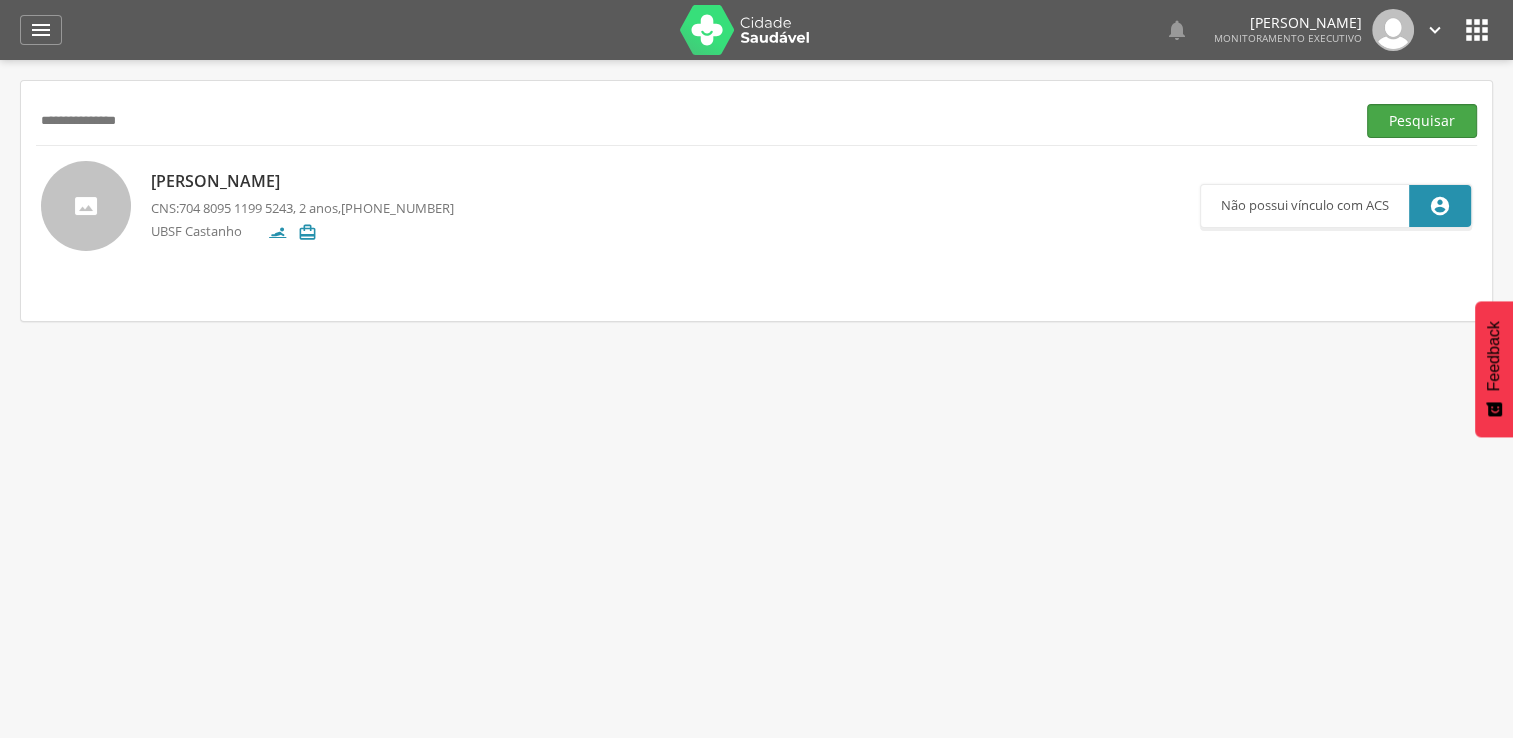 type on "**********" 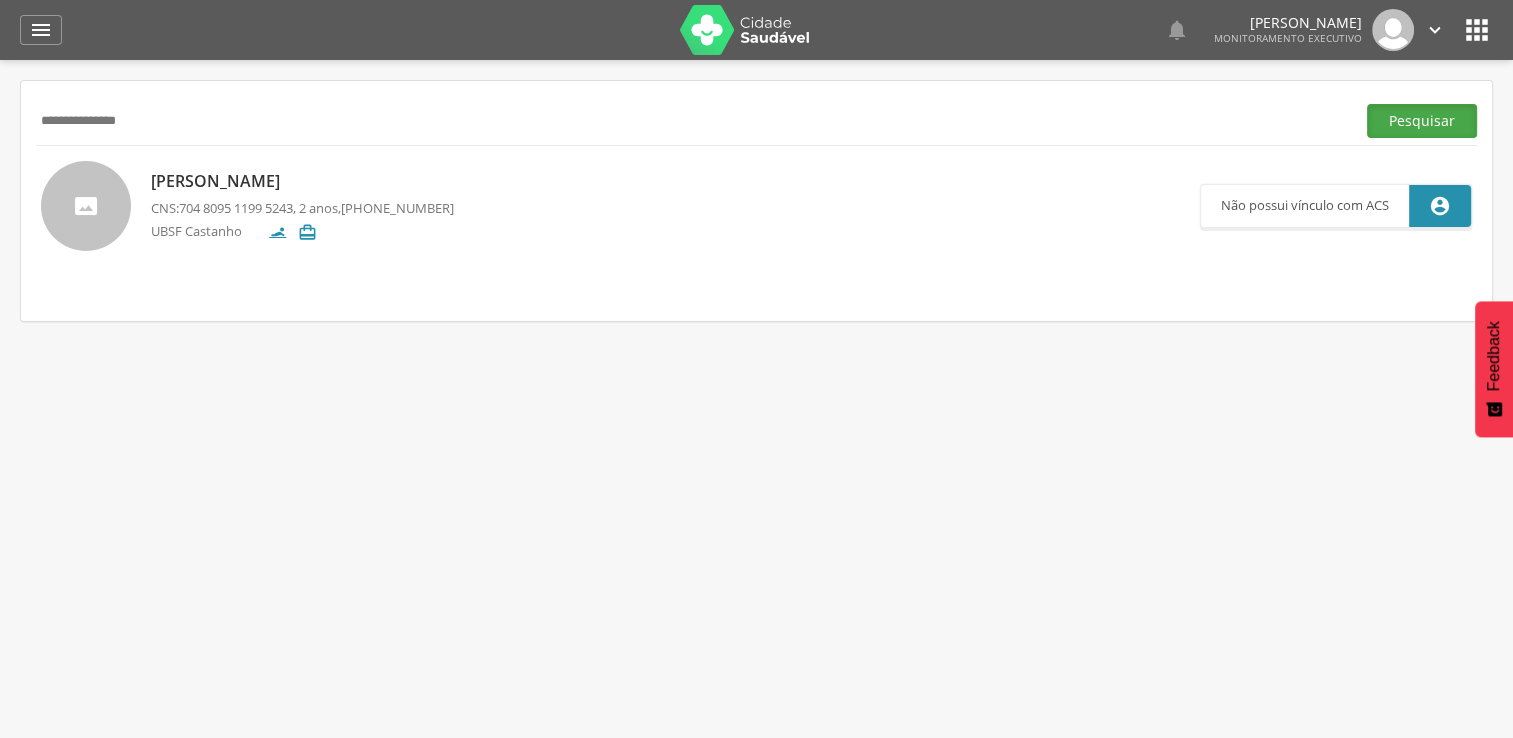 click on "Pesquisar" at bounding box center (1422, 121) 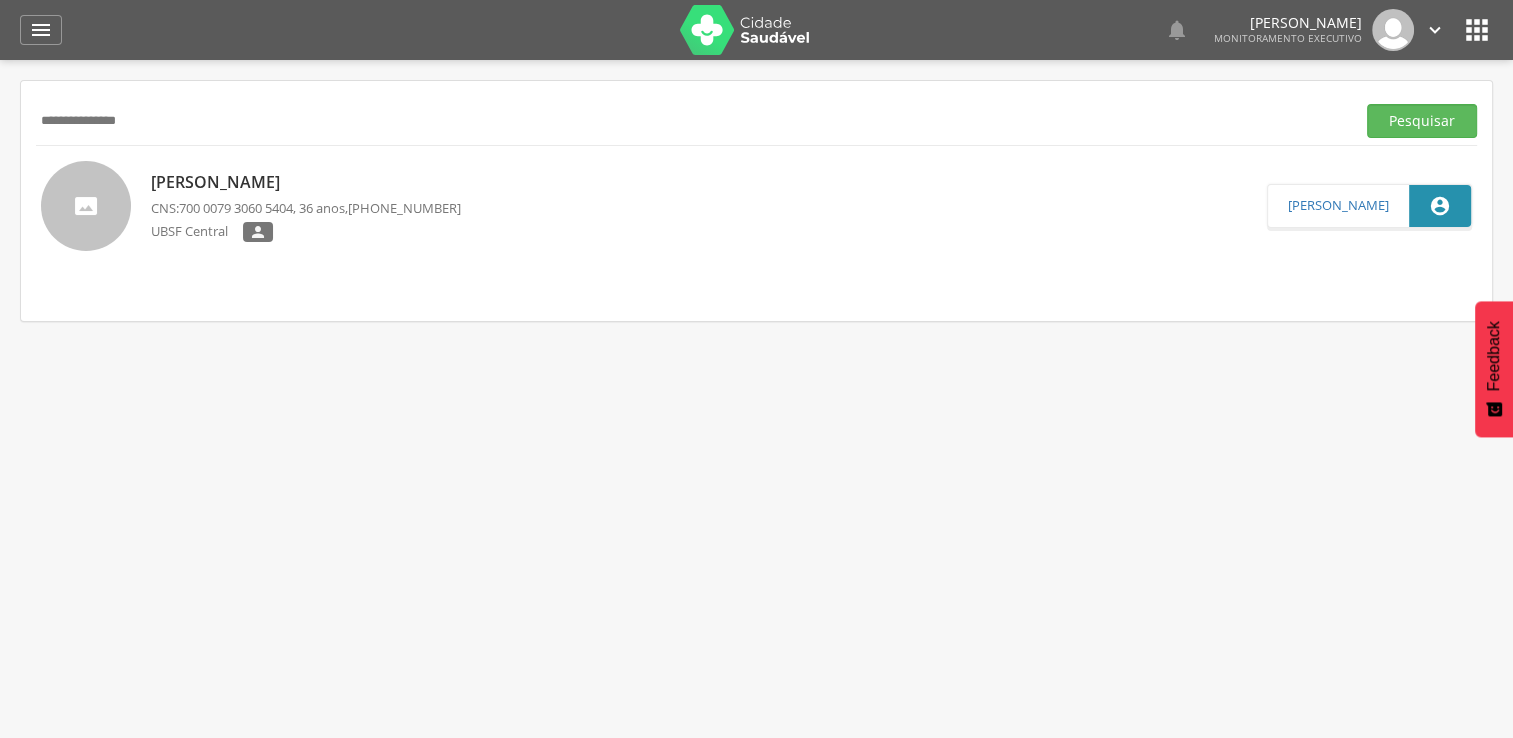 click on "[PERSON_NAME] CNS:  700 0079 3060 5404 , 36 anos,  [PHONE_NUMBER] UBSF Central   [PERSON_NAME]" at bounding box center [756, 206] 